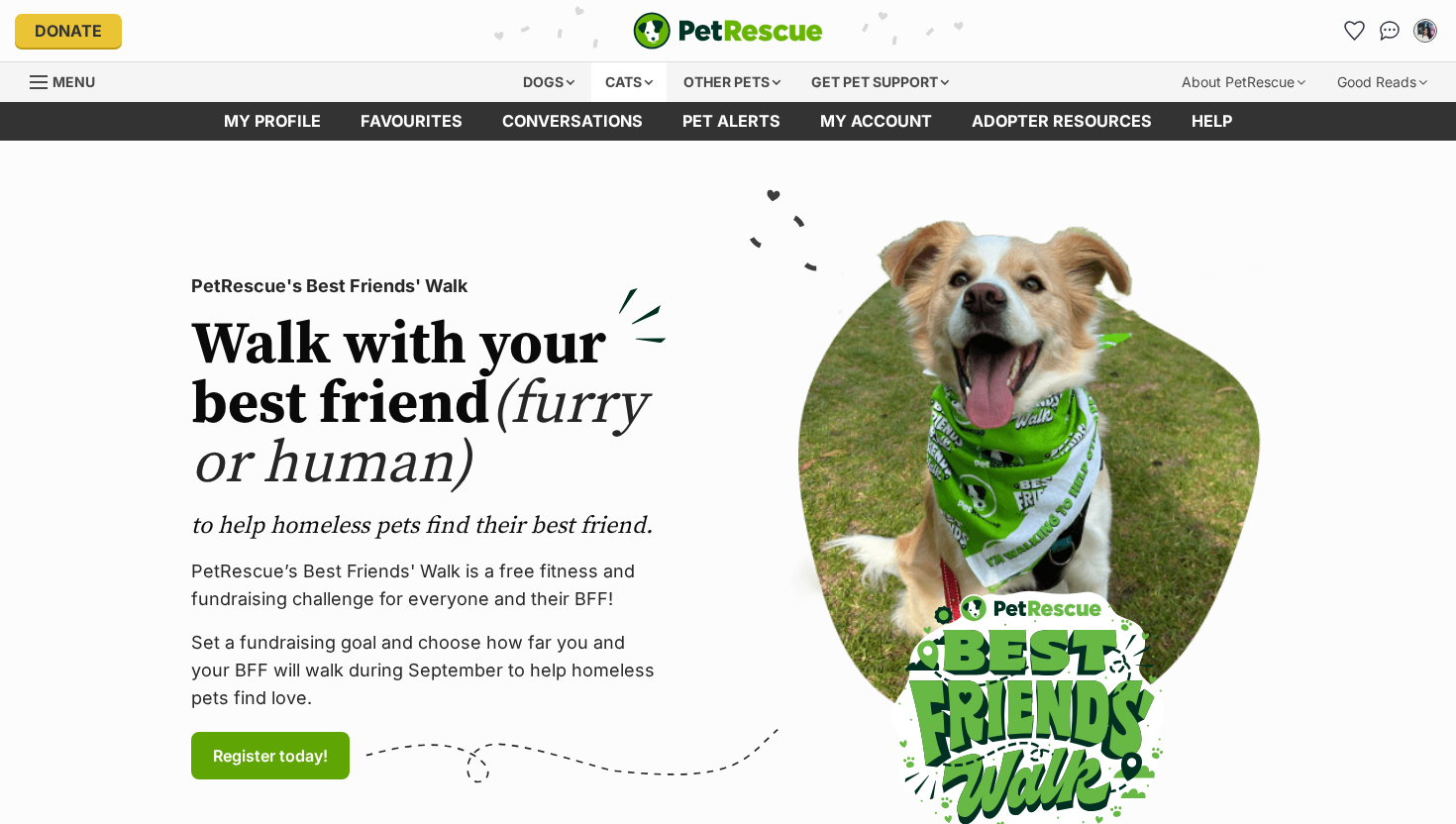 scroll, scrollTop: 0, scrollLeft: 0, axis: both 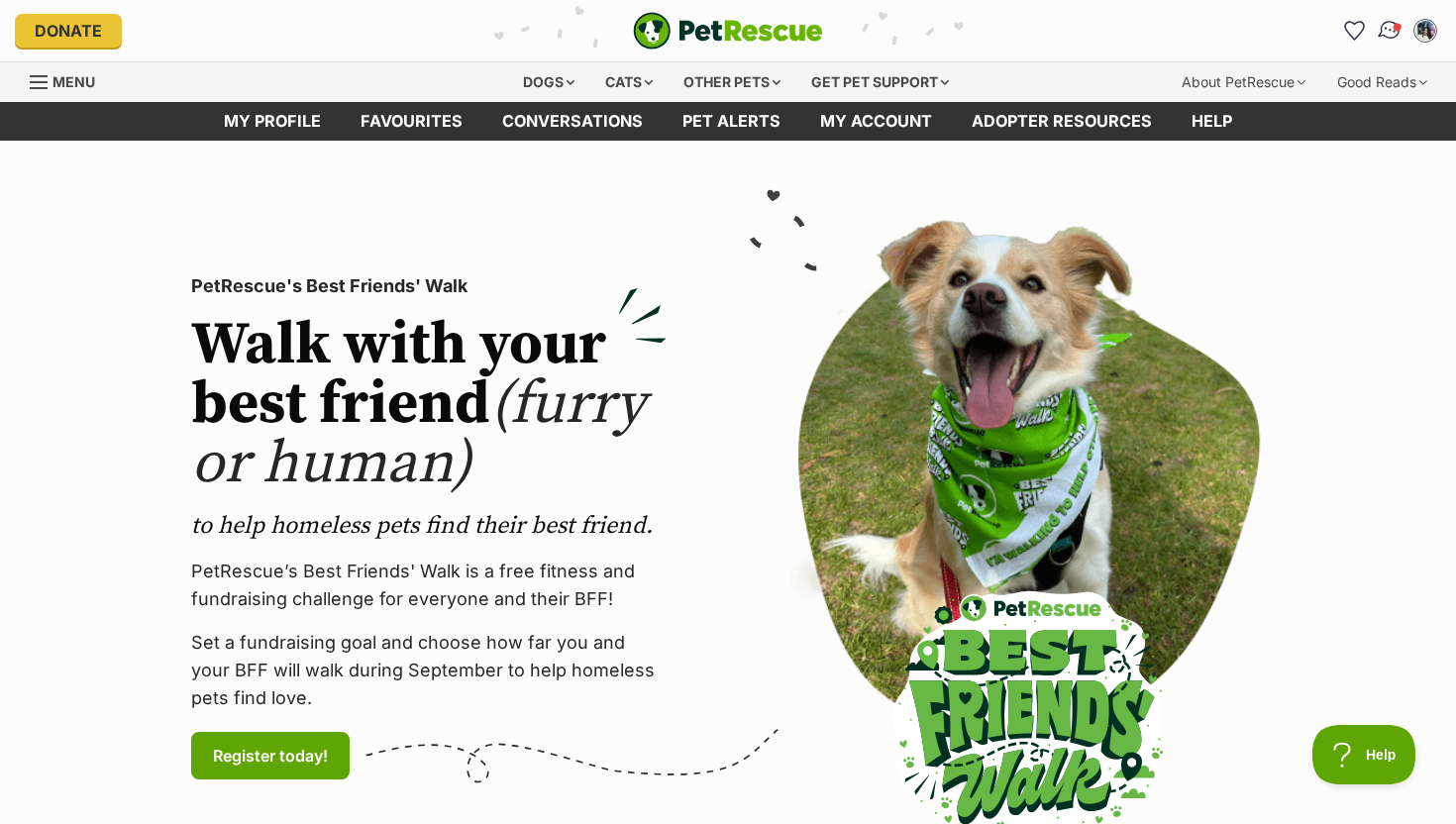 click at bounding box center [1390, 31] 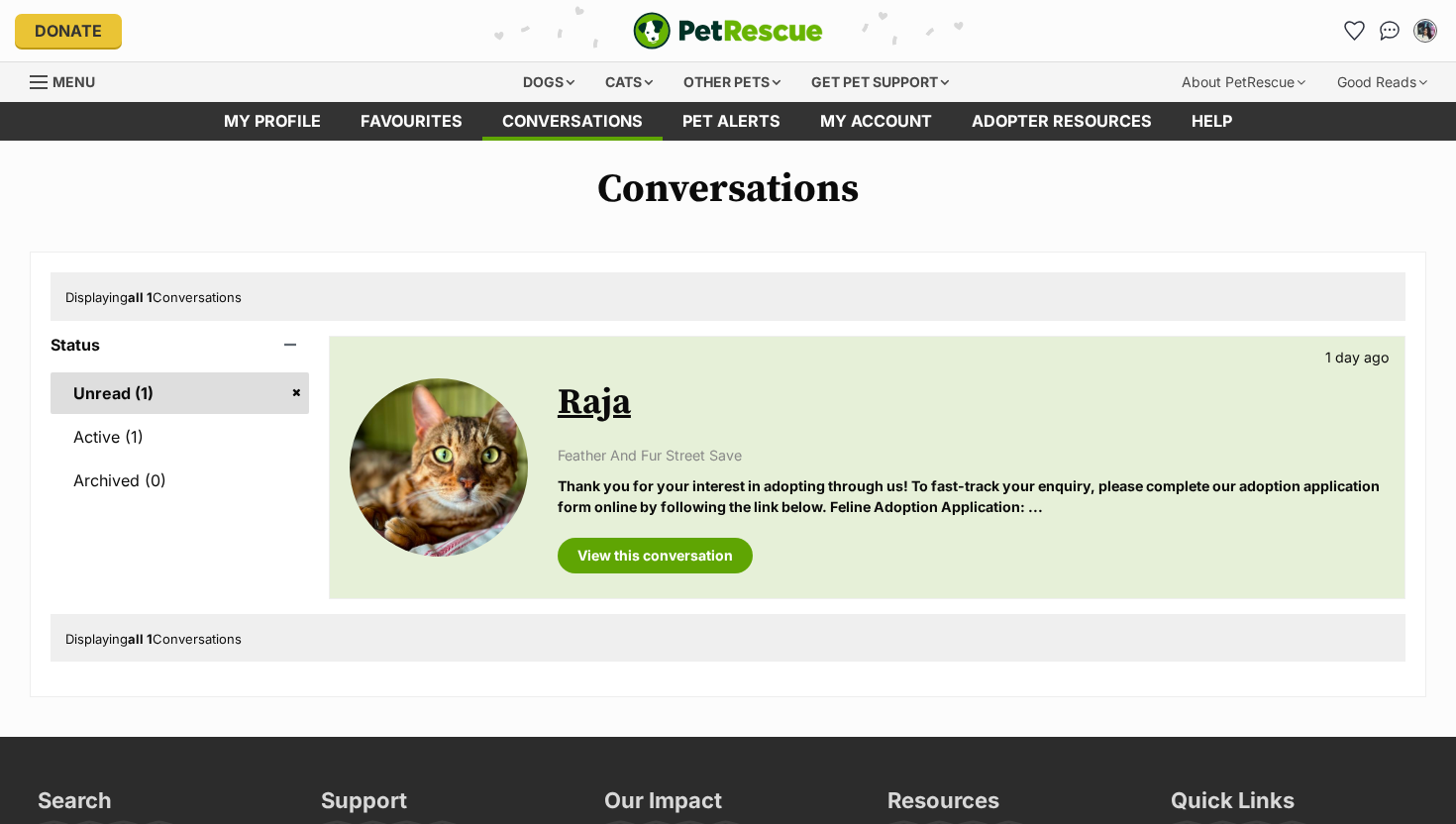 scroll, scrollTop: 0, scrollLeft: 0, axis: both 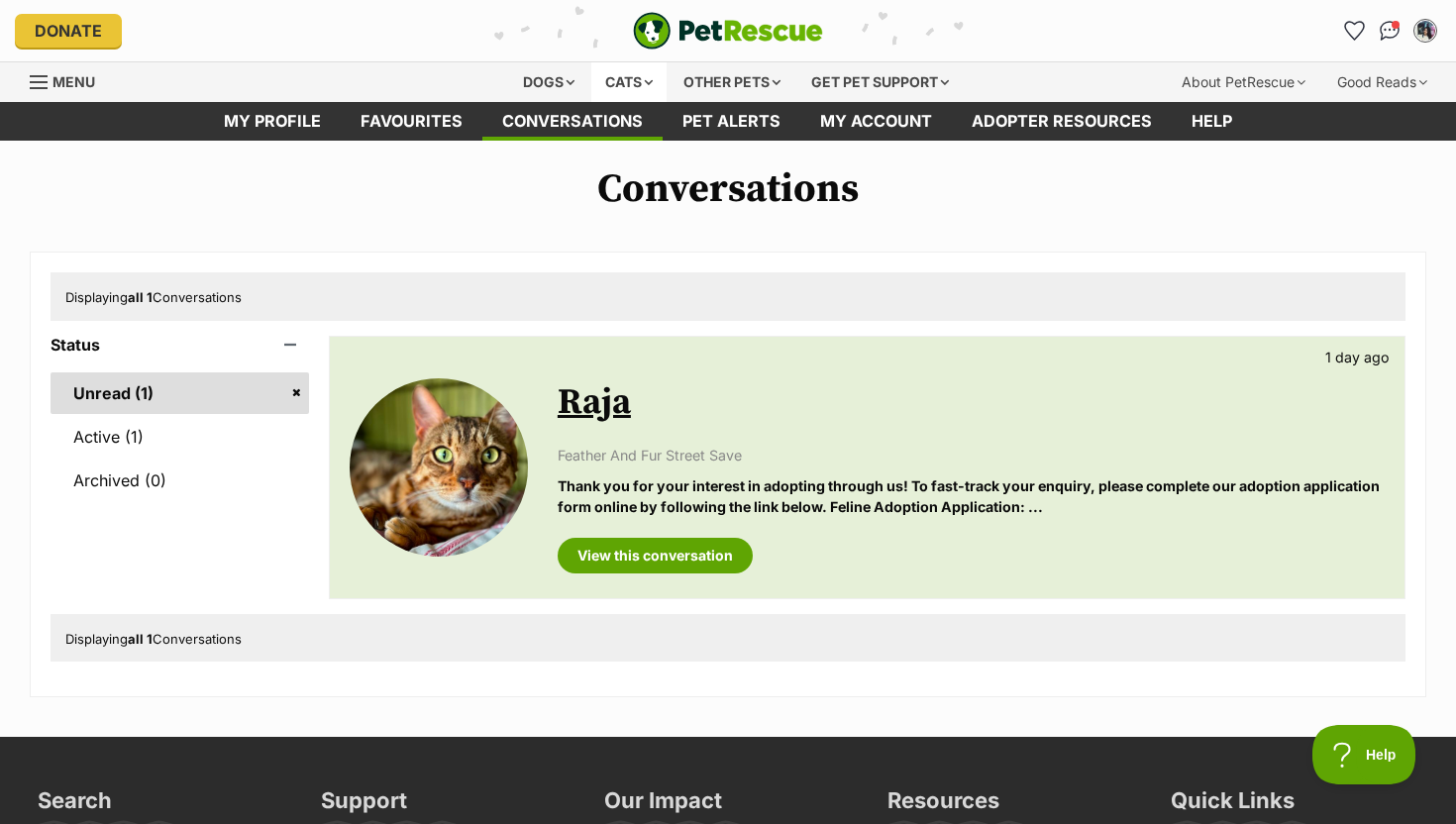 click on "Cats" at bounding box center (629, 82) 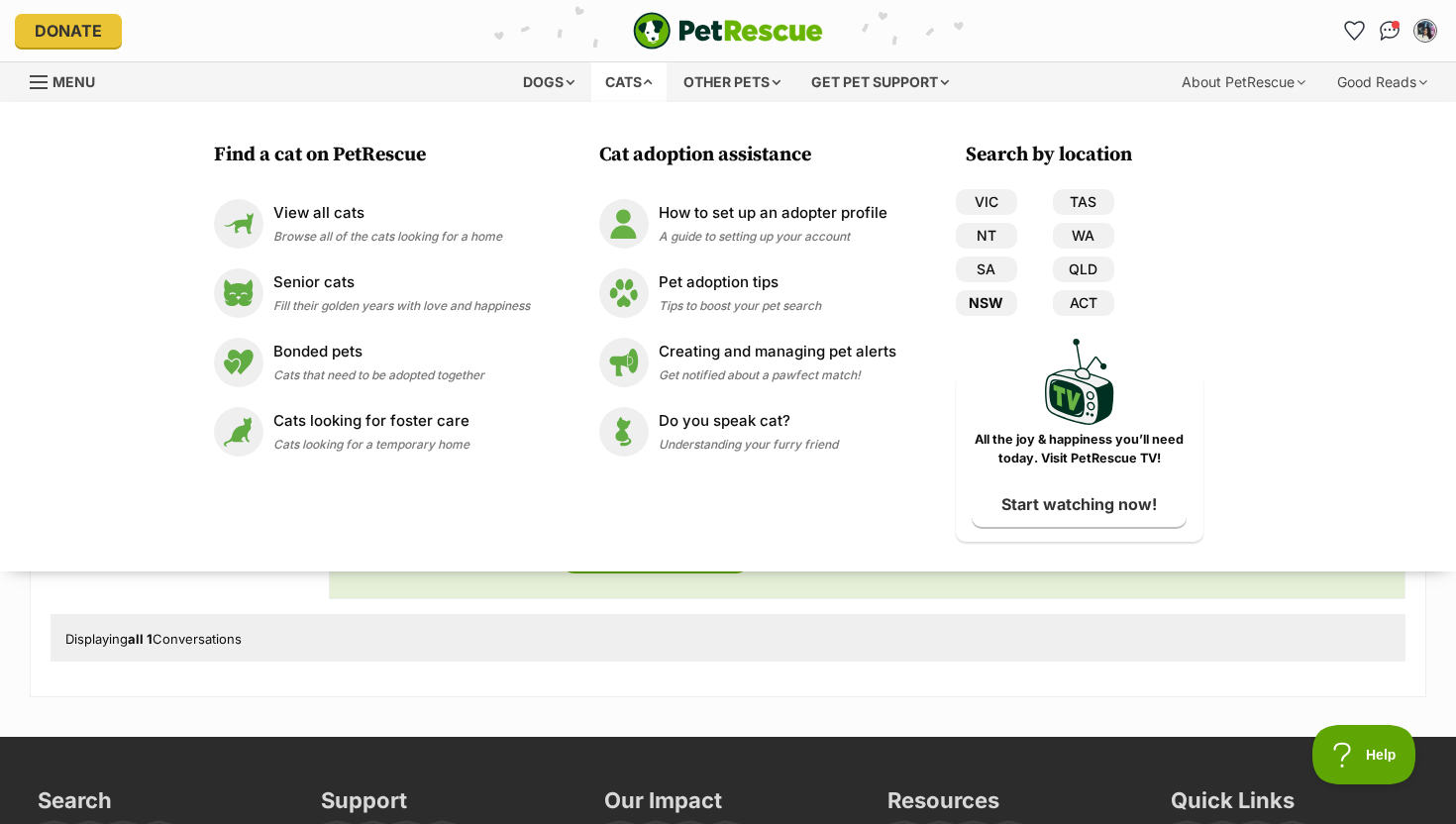 click on "NSW" at bounding box center (987, 303) 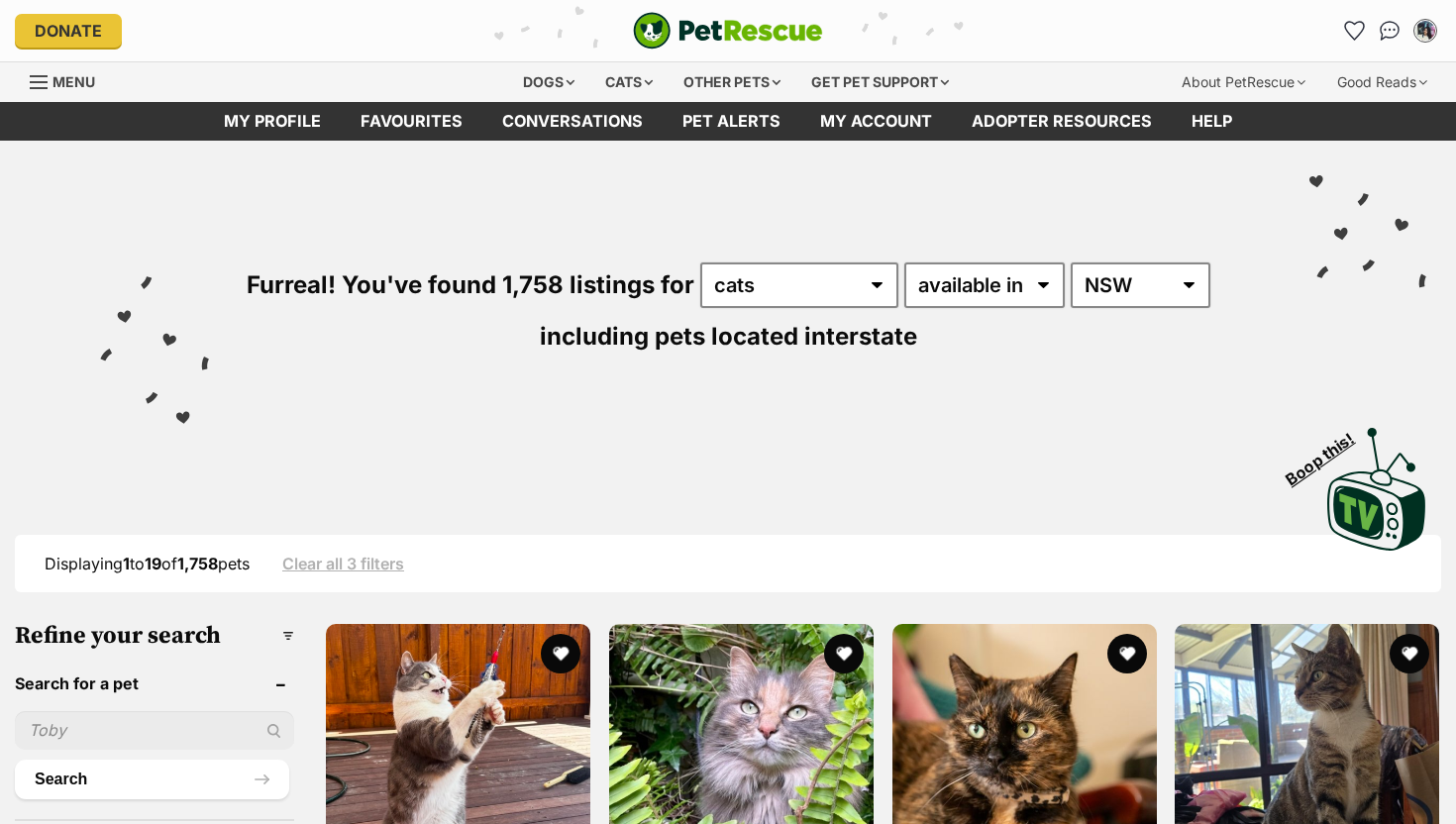 scroll, scrollTop: 0, scrollLeft: 0, axis: both 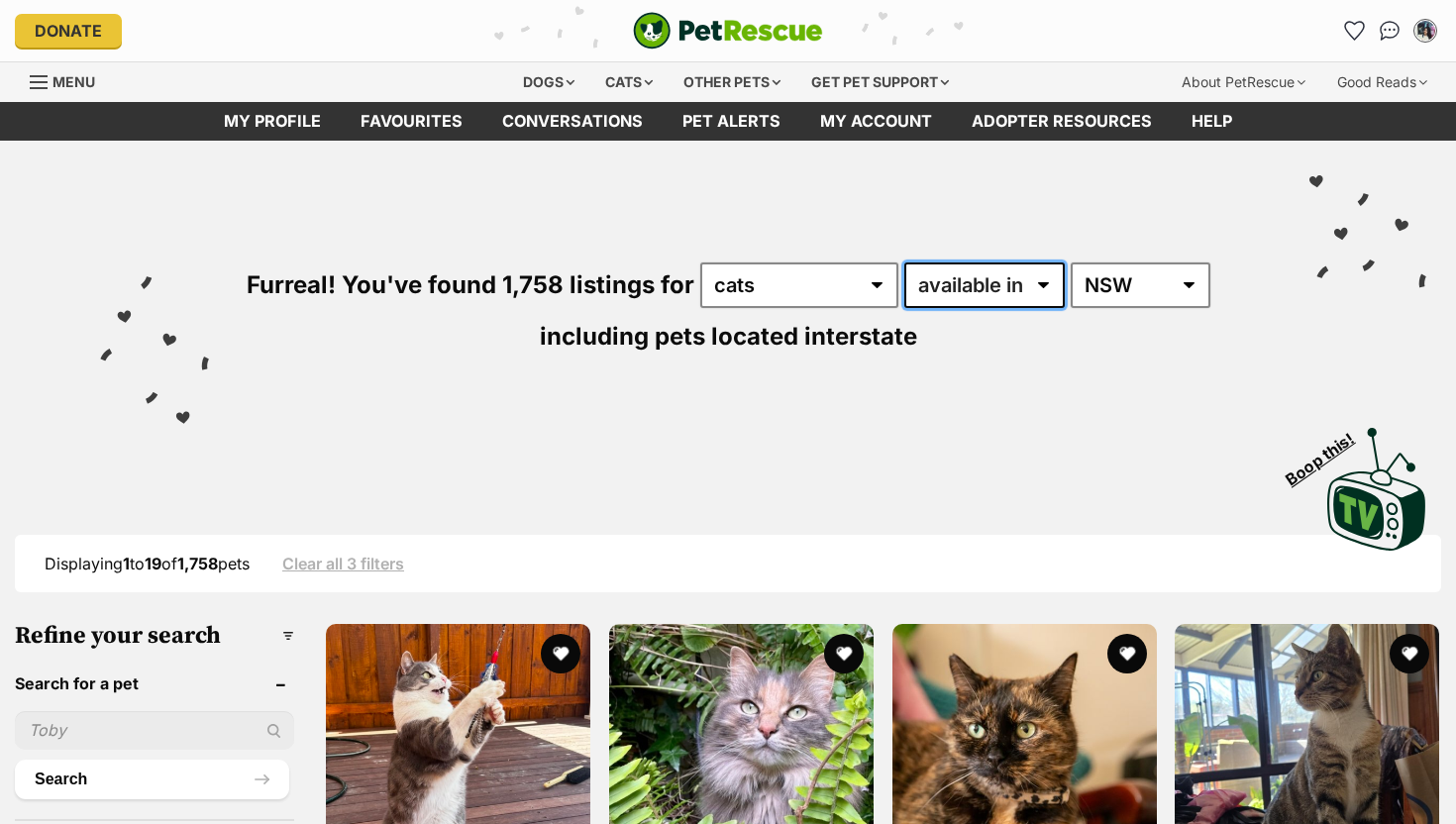 click on "available in
located in" at bounding box center [985, 285] 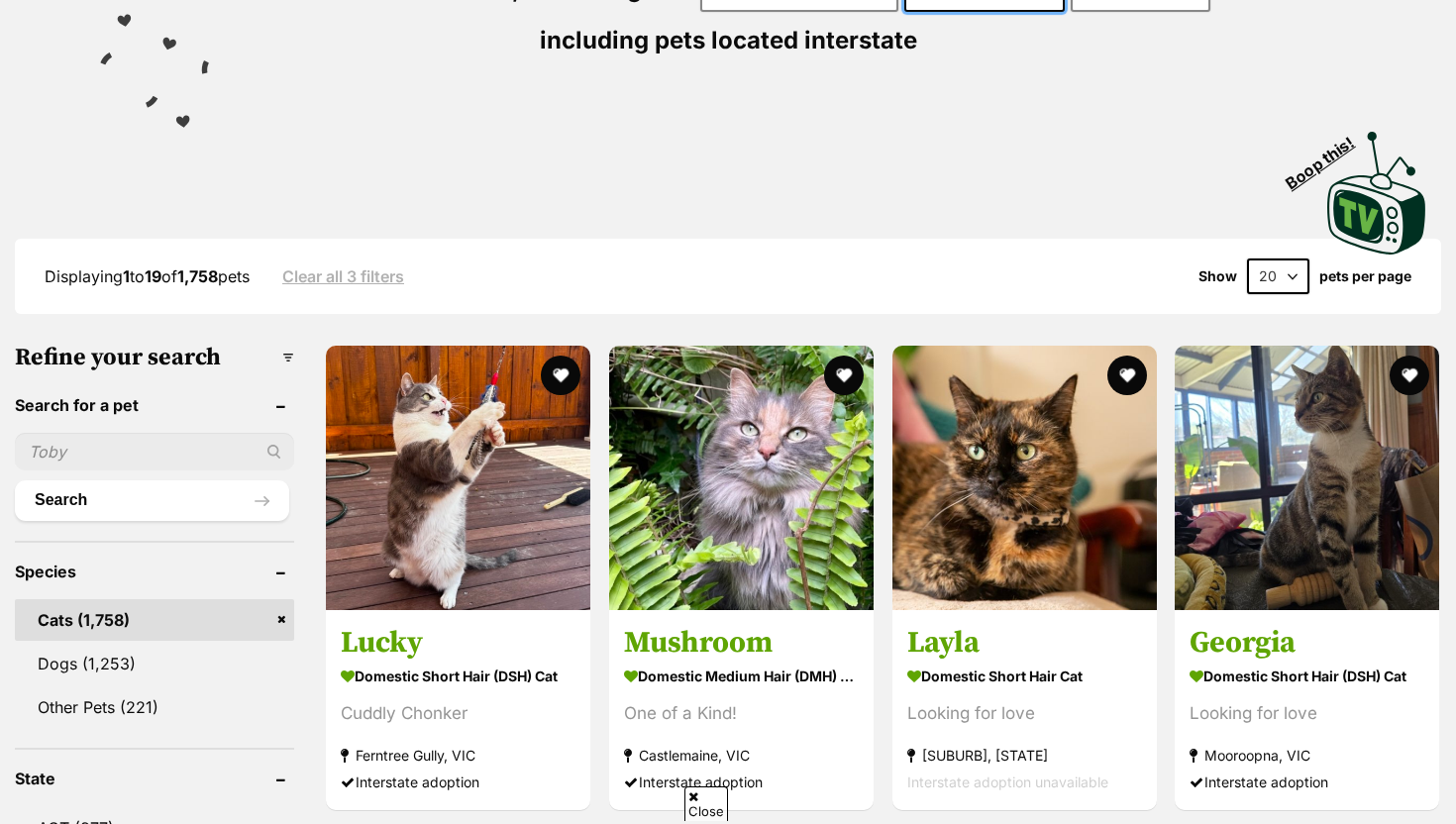 scroll, scrollTop: 266, scrollLeft: 0, axis: vertical 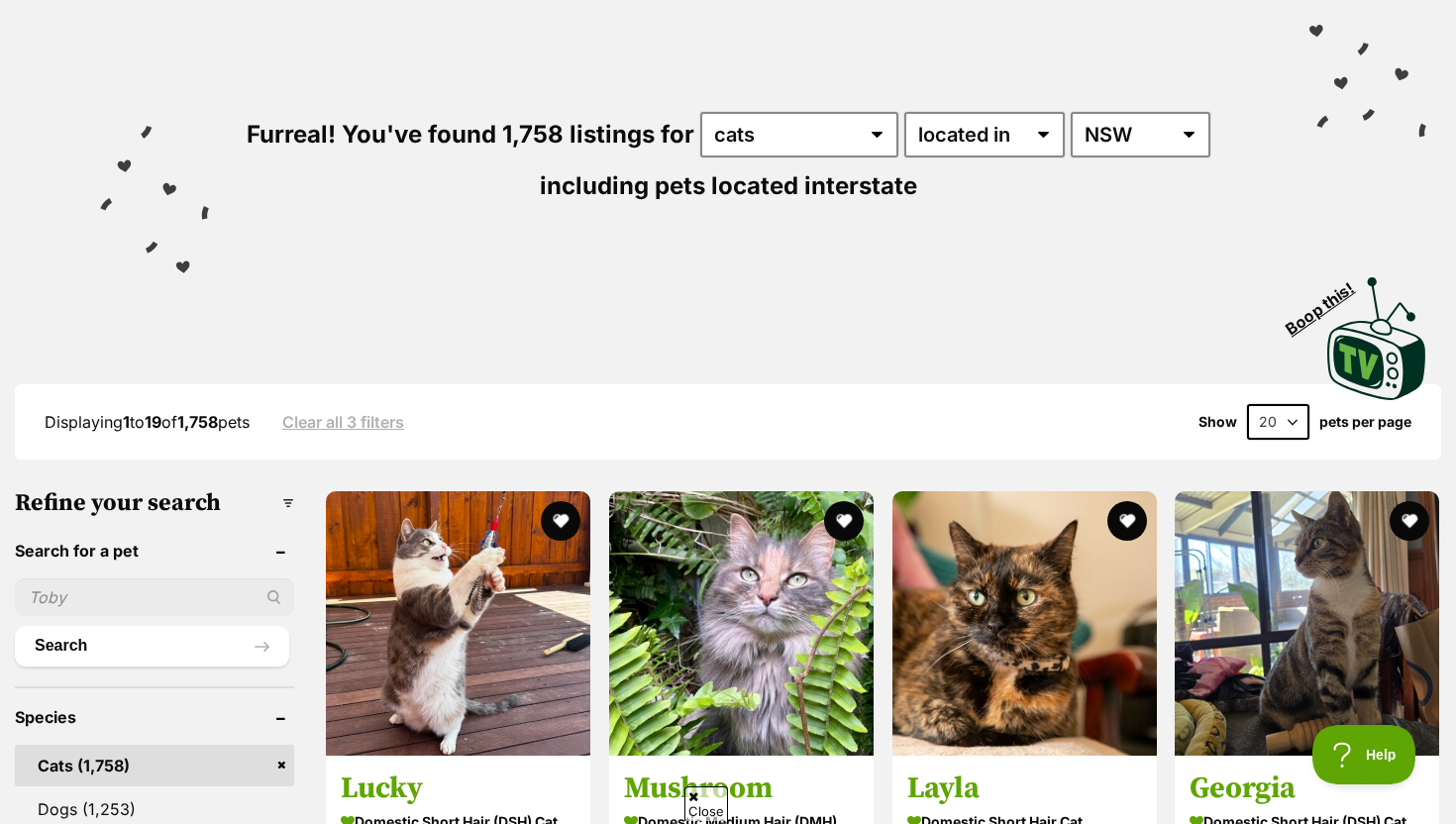 click on "Furreal! You've found 1,758 listings for
any type of pet
cats
dogs
other pets
available in
located in
Australia
ACT
NSW
NT
QLD
SA
TAS
VIC
WA
including pets located interstate" at bounding box center [728, 125] 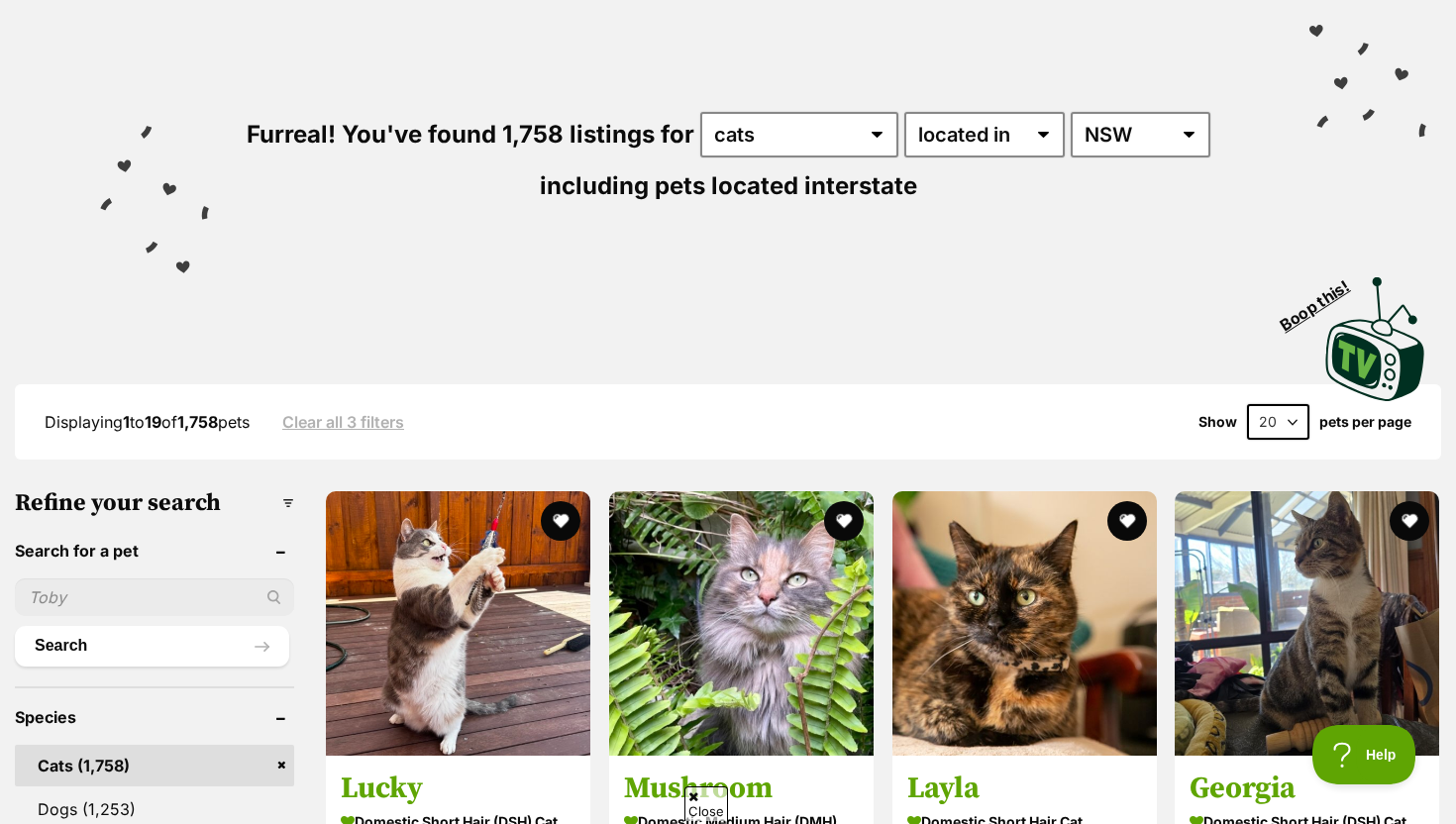 click on "Visit PetRescue TV (external site)
Boop this!" at bounding box center [728, 332] 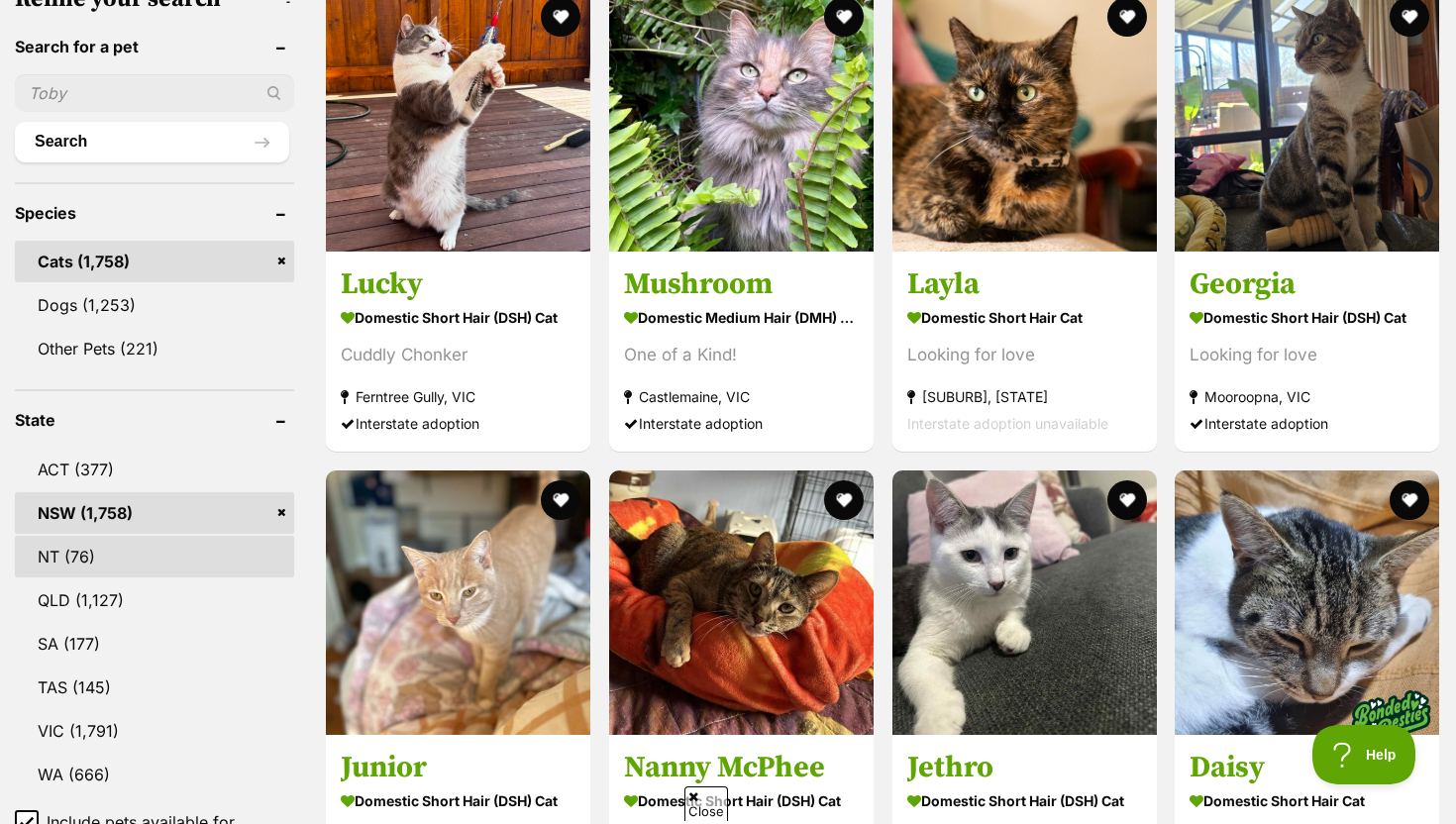 scroll, scrollTop: 874, scrollLeft: 0, axis: vertical 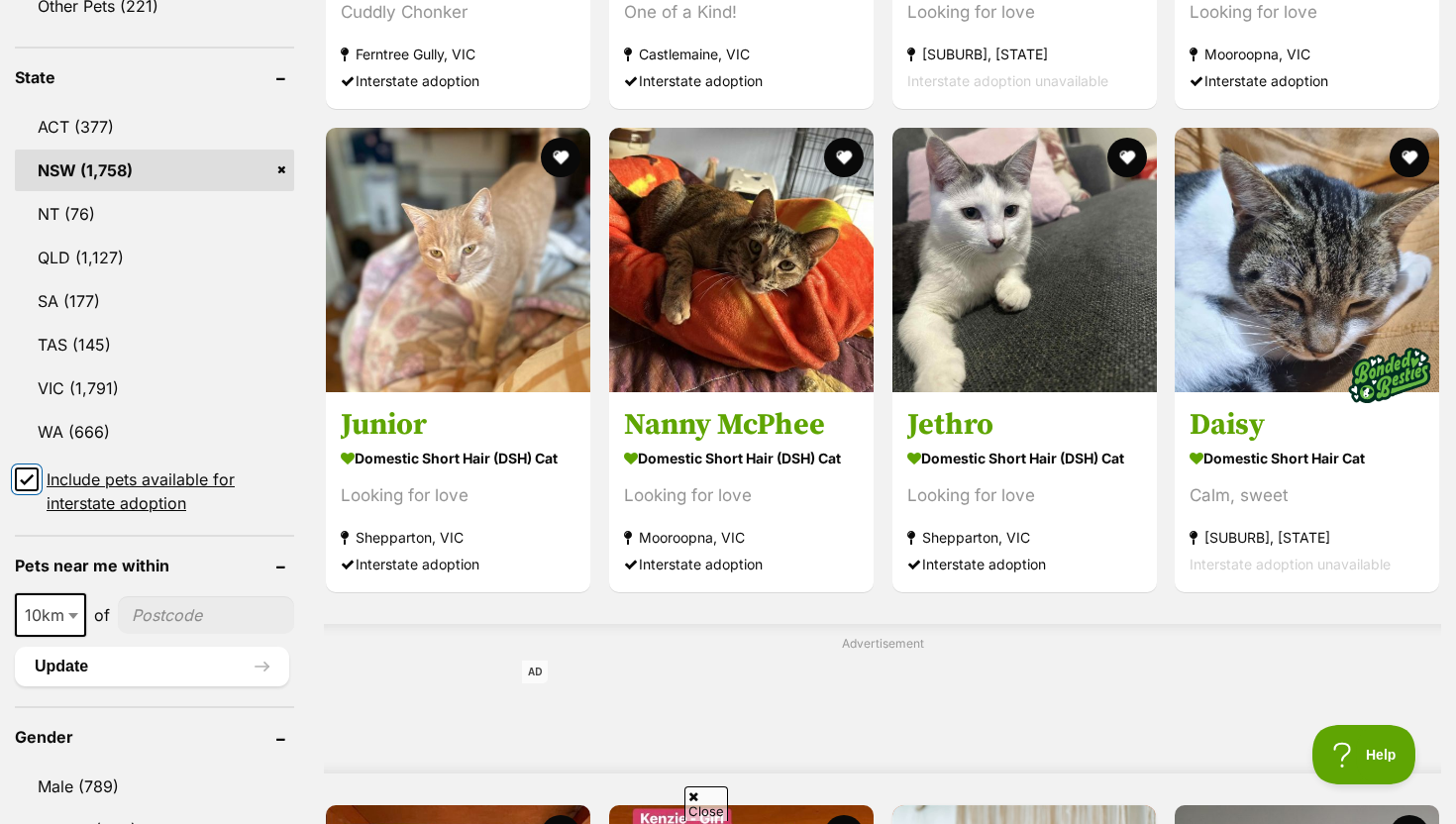 drag, startPoint x: 33, startPoint y: 611, endPoint x: 33, endPoint y: 488, distance: 123 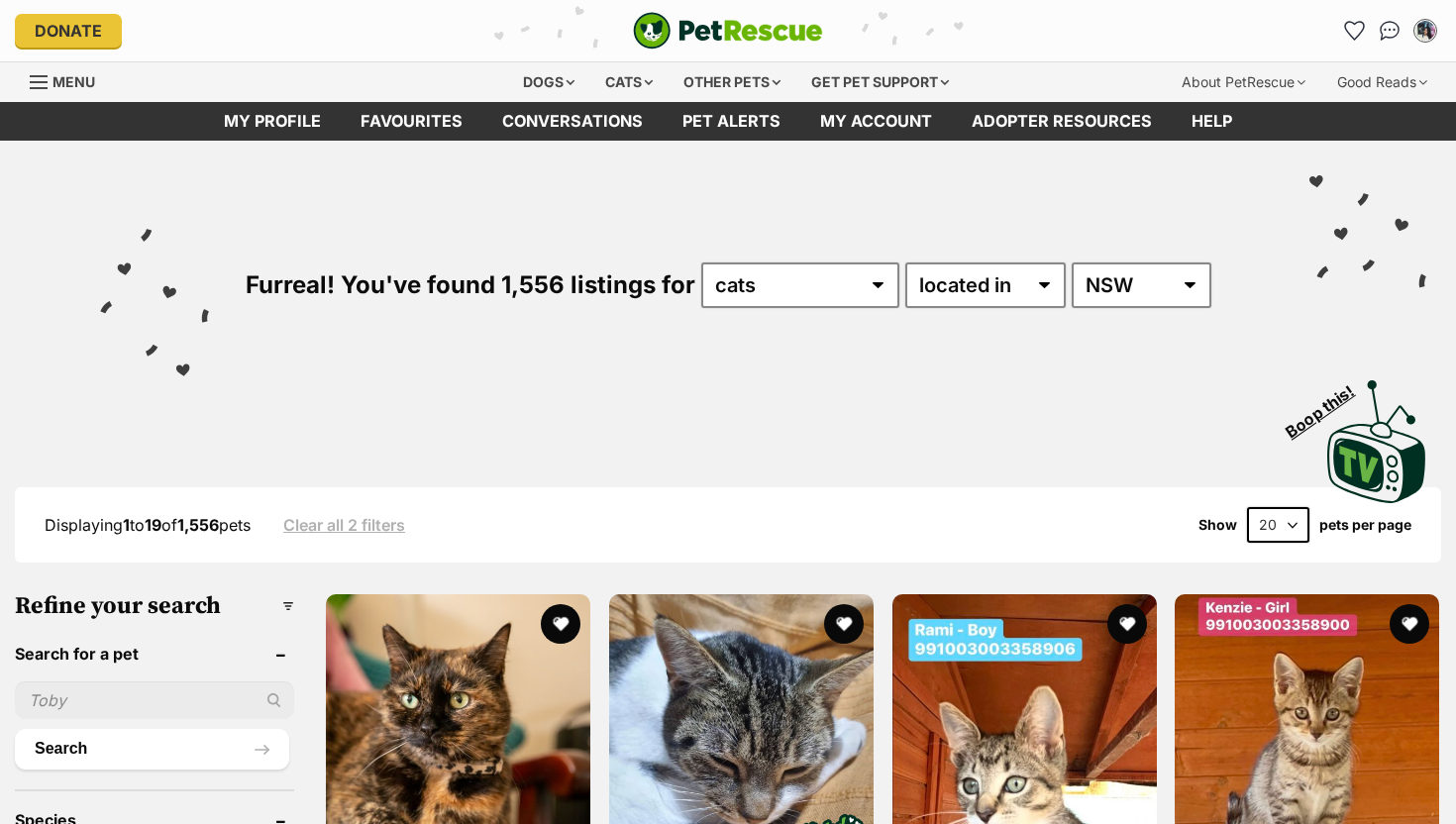scroll, scrollTop: 0, scrollLeft: 0, axis: both 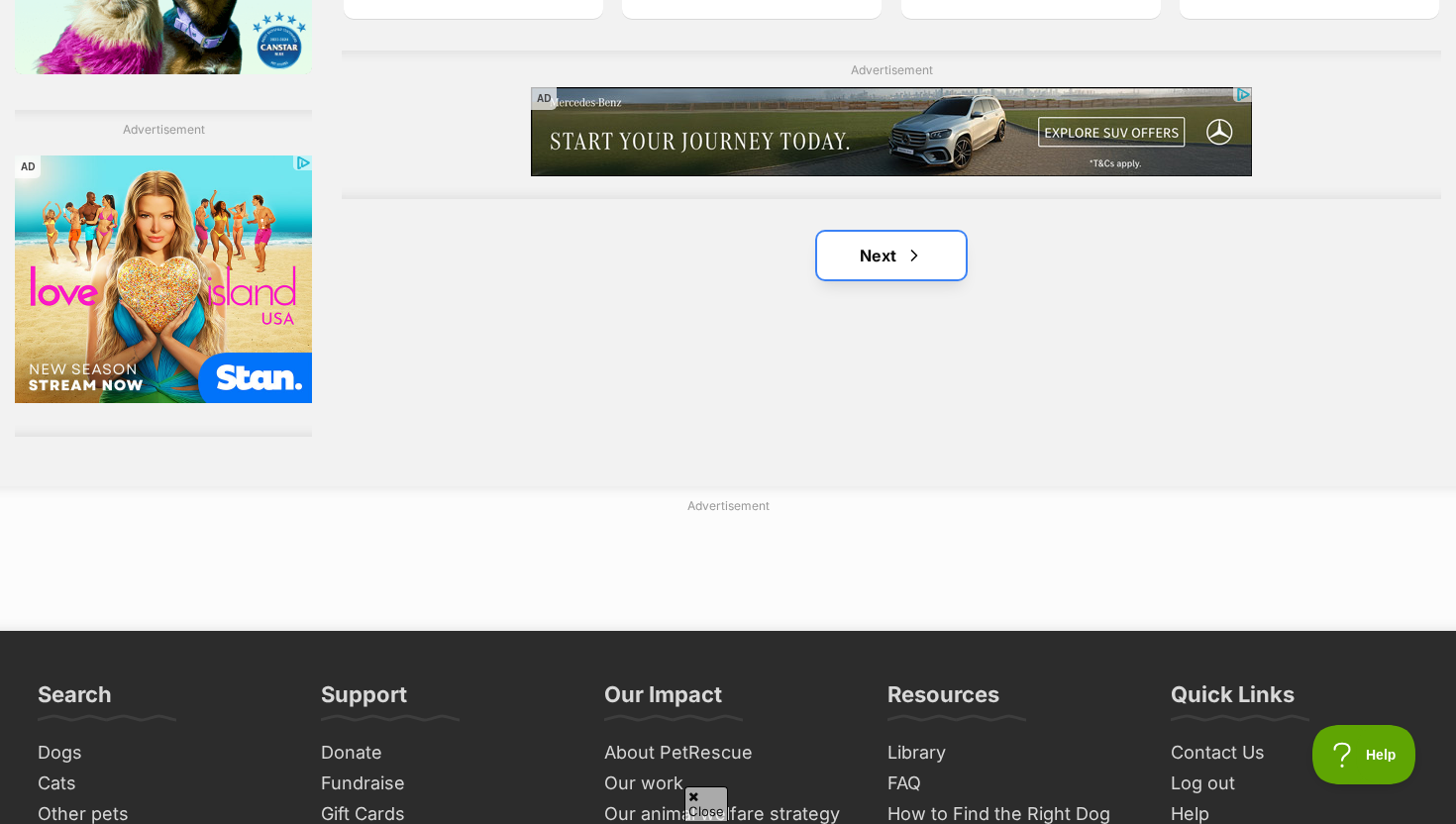 click on "Next" at bounding box center [891, 256] 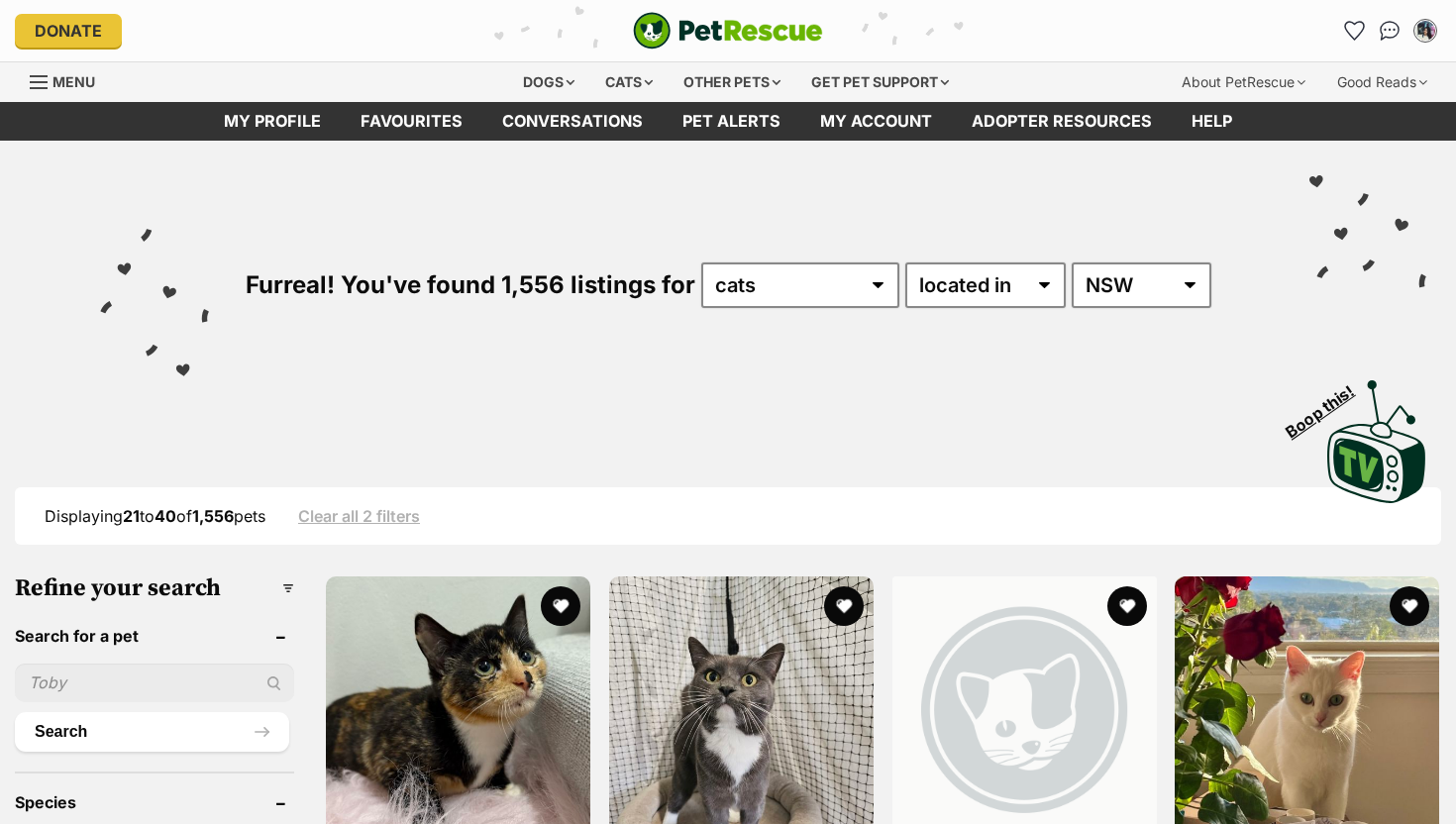 scroll, scrollTop: 0, scrollLeft: 0, axis: both 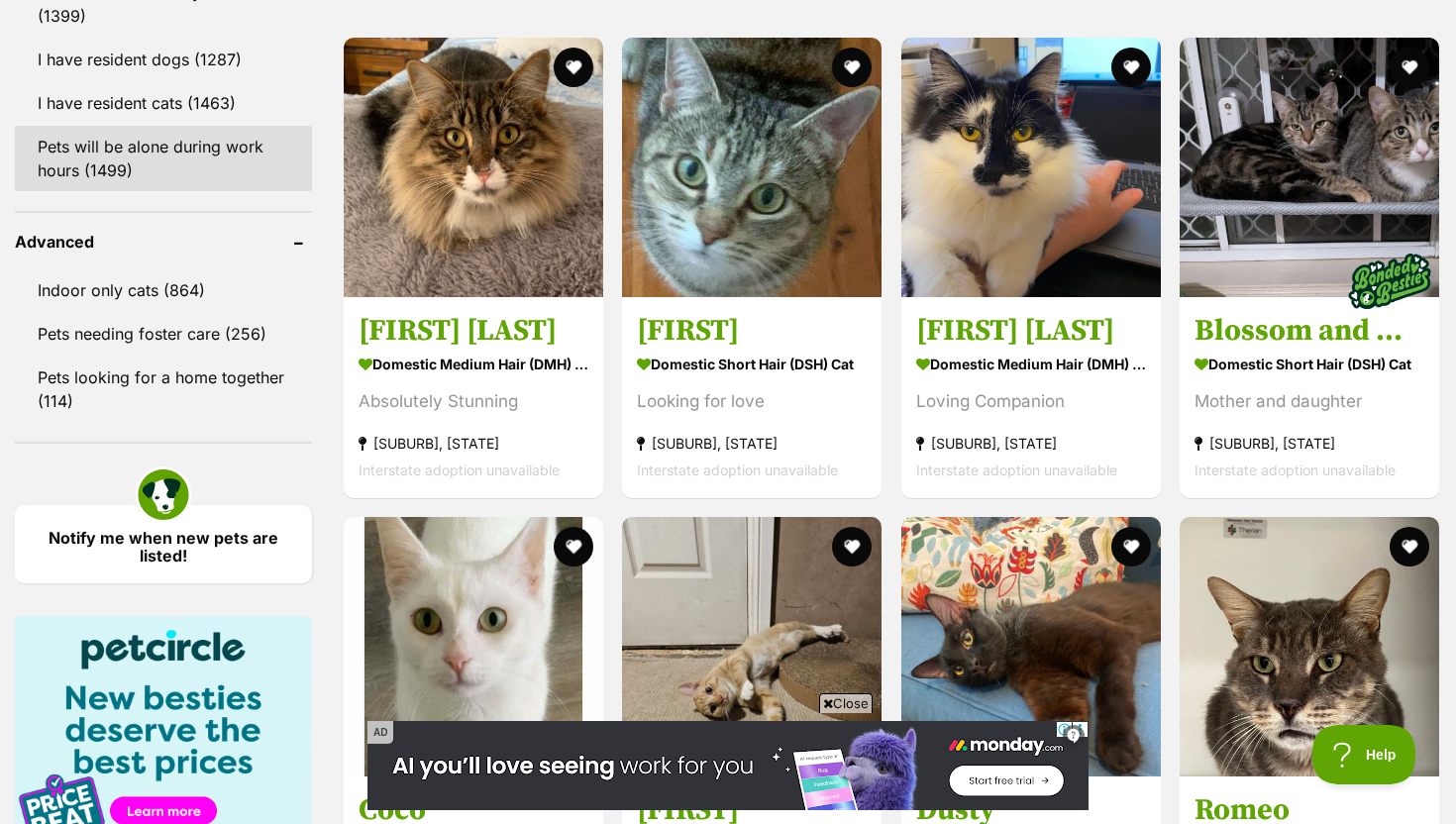 click on "Pets will be alone during work hours (1499)" at bounding box center (163, 158) 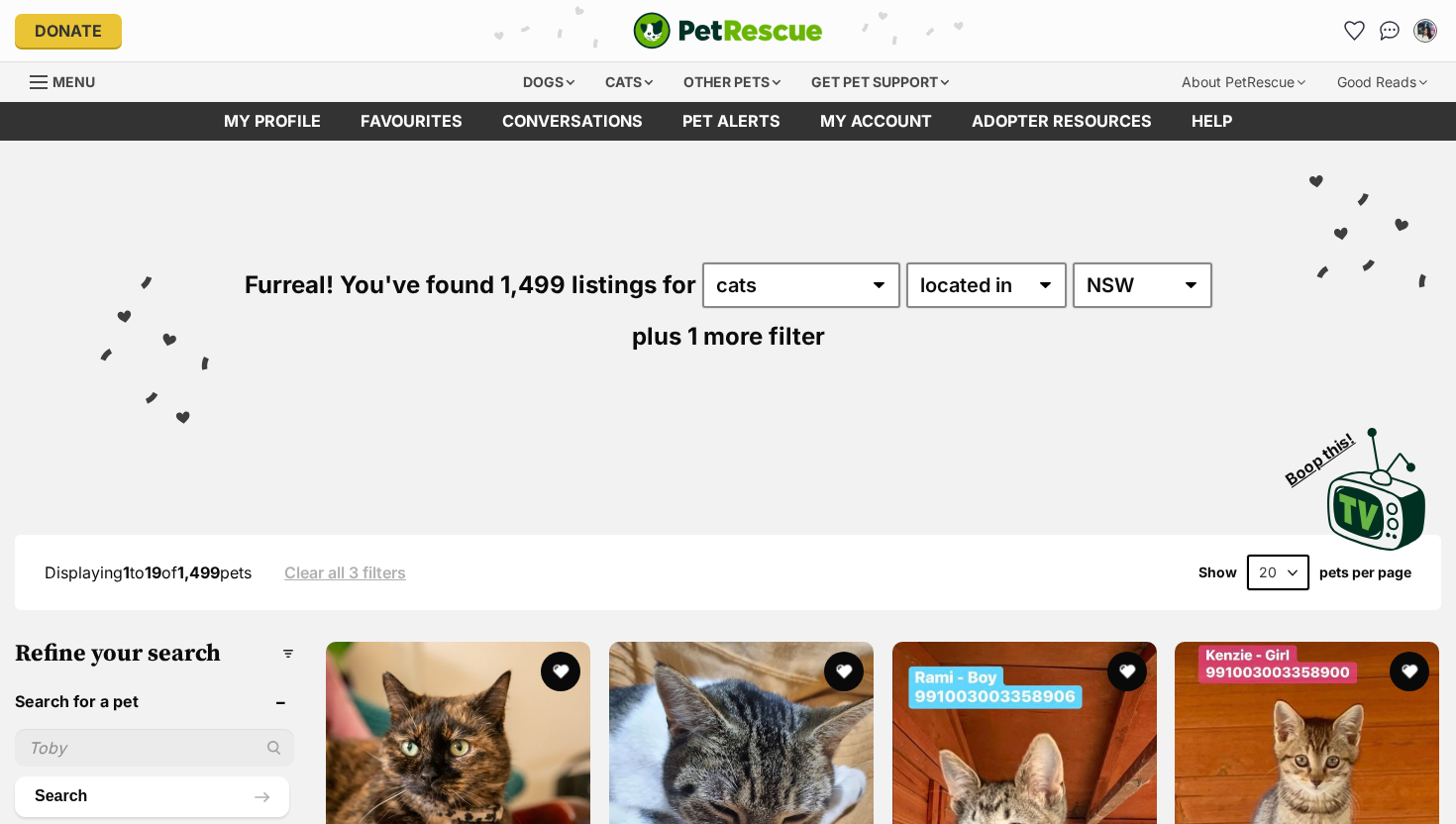 scroll, scrollTop: 0, scrollLeft: 0, axis: both 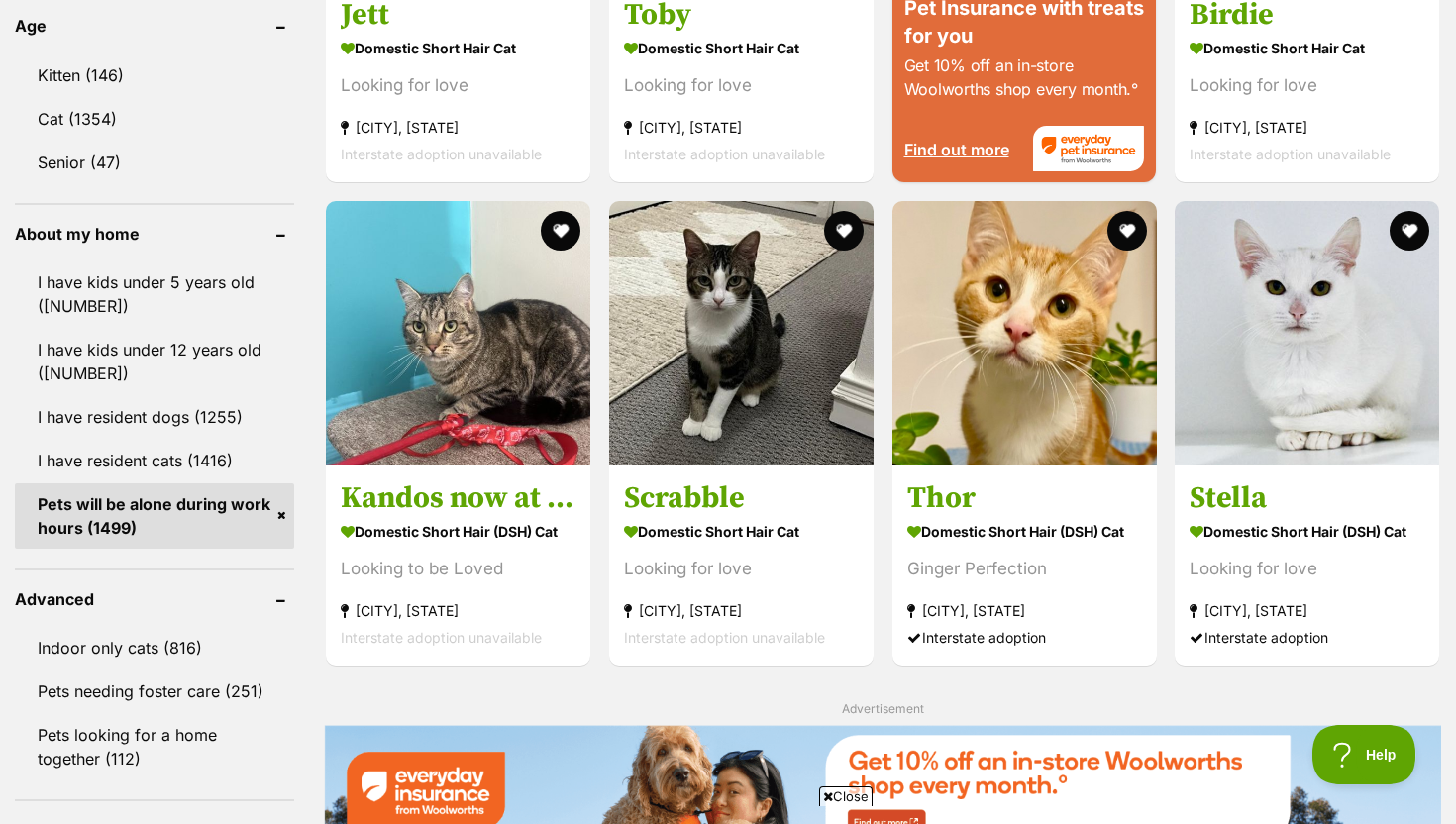 click on "Pets will be alone during work hours (1499)" at bounding box center (155, 516) 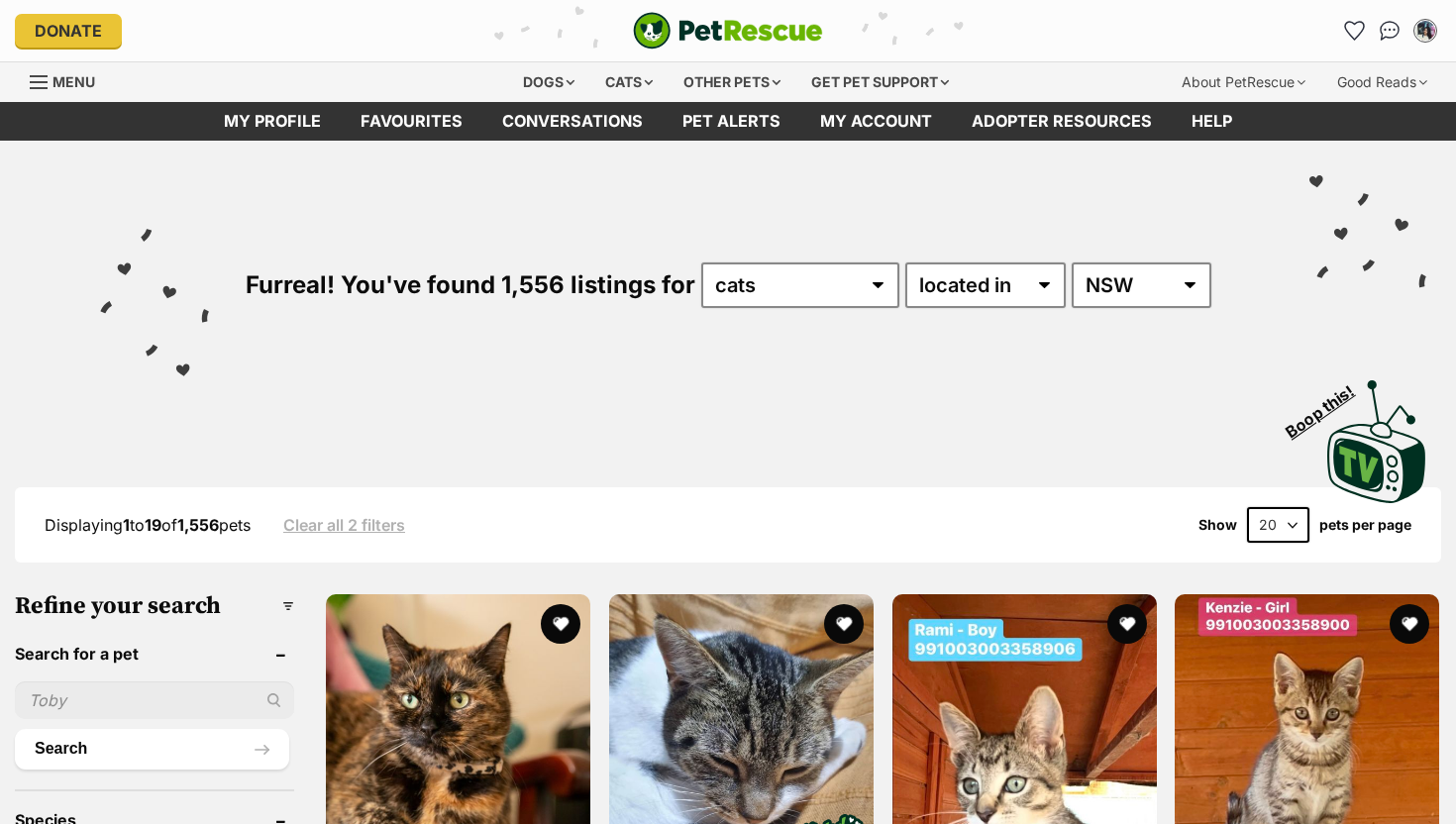scroll, scrollTop: 0, scrollLeft: 0, axis: both 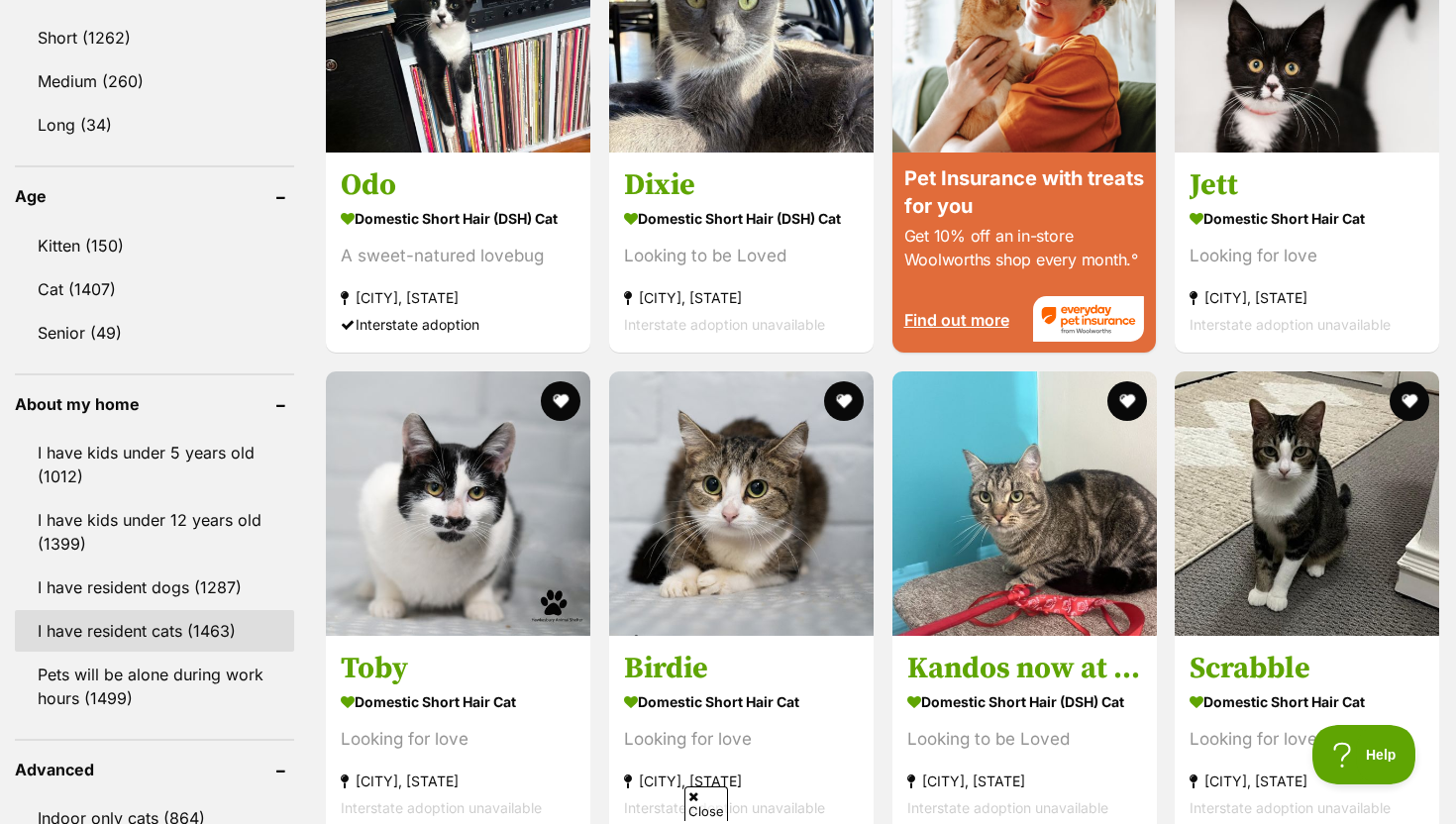 click on "I have resident cats (1463)" at bounding box center (155, 631) 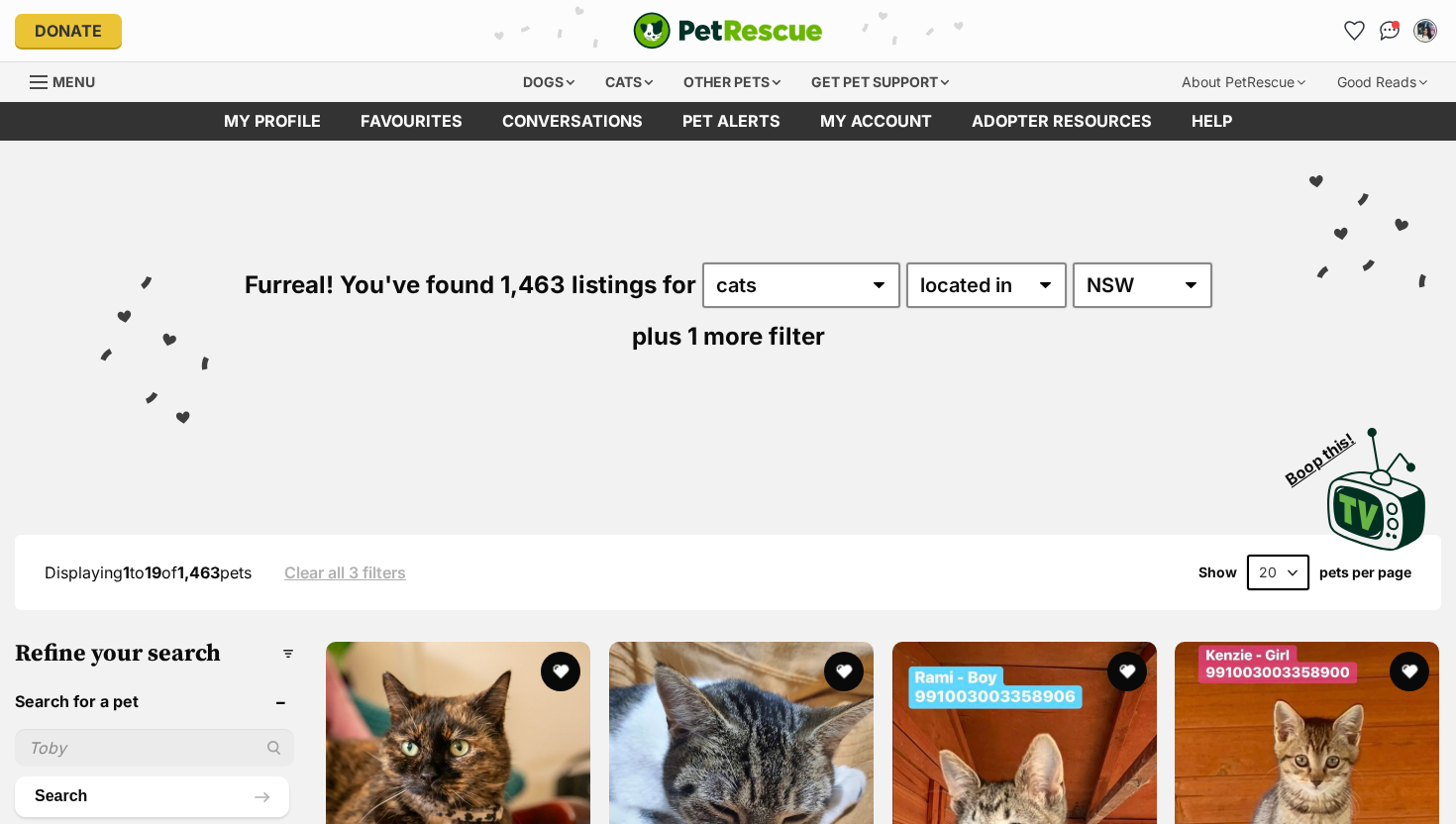 scroll, scrollTop: 0, scrollLeft: 0, axis: both 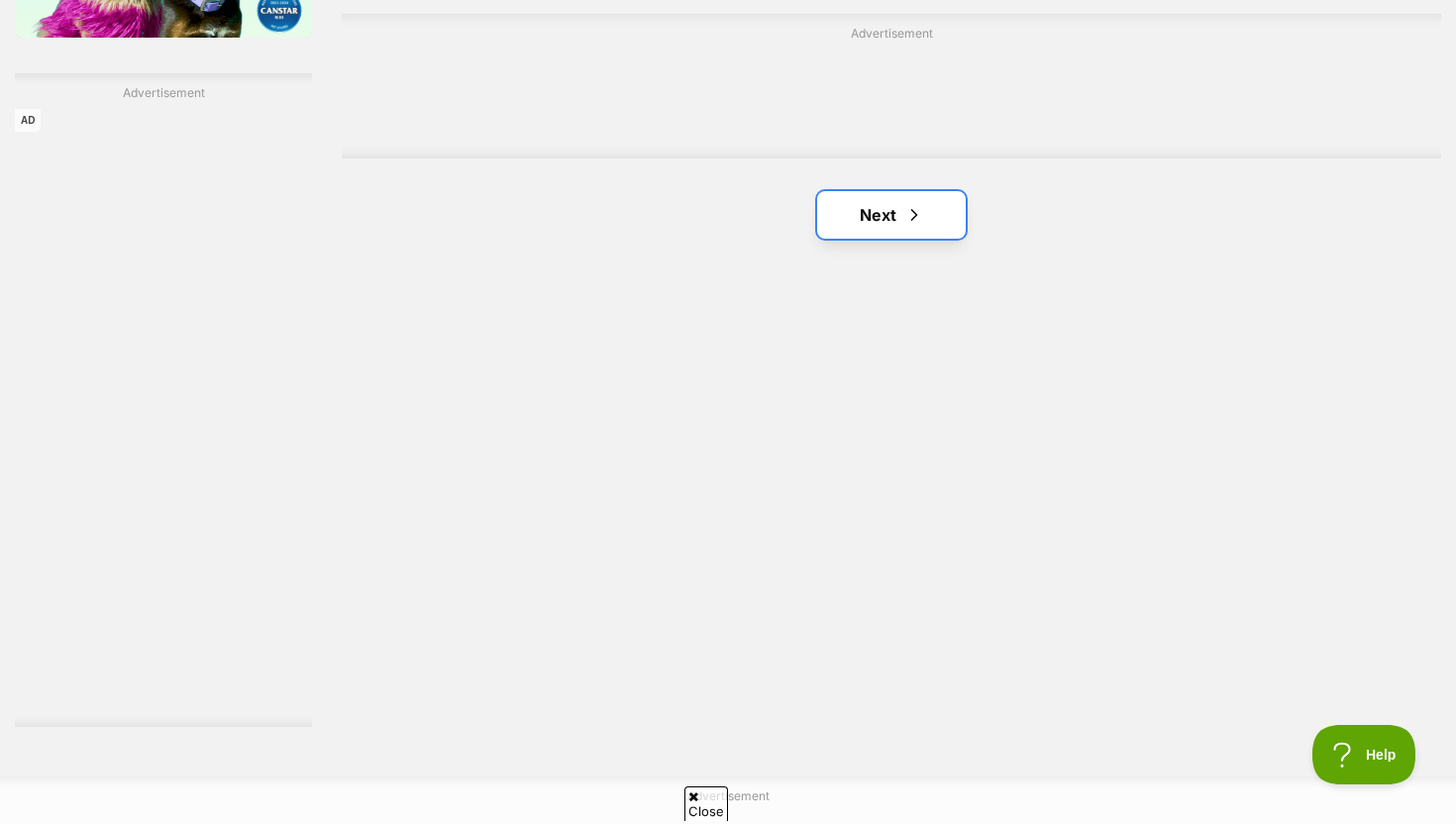 click at bounding box center [914, 215] 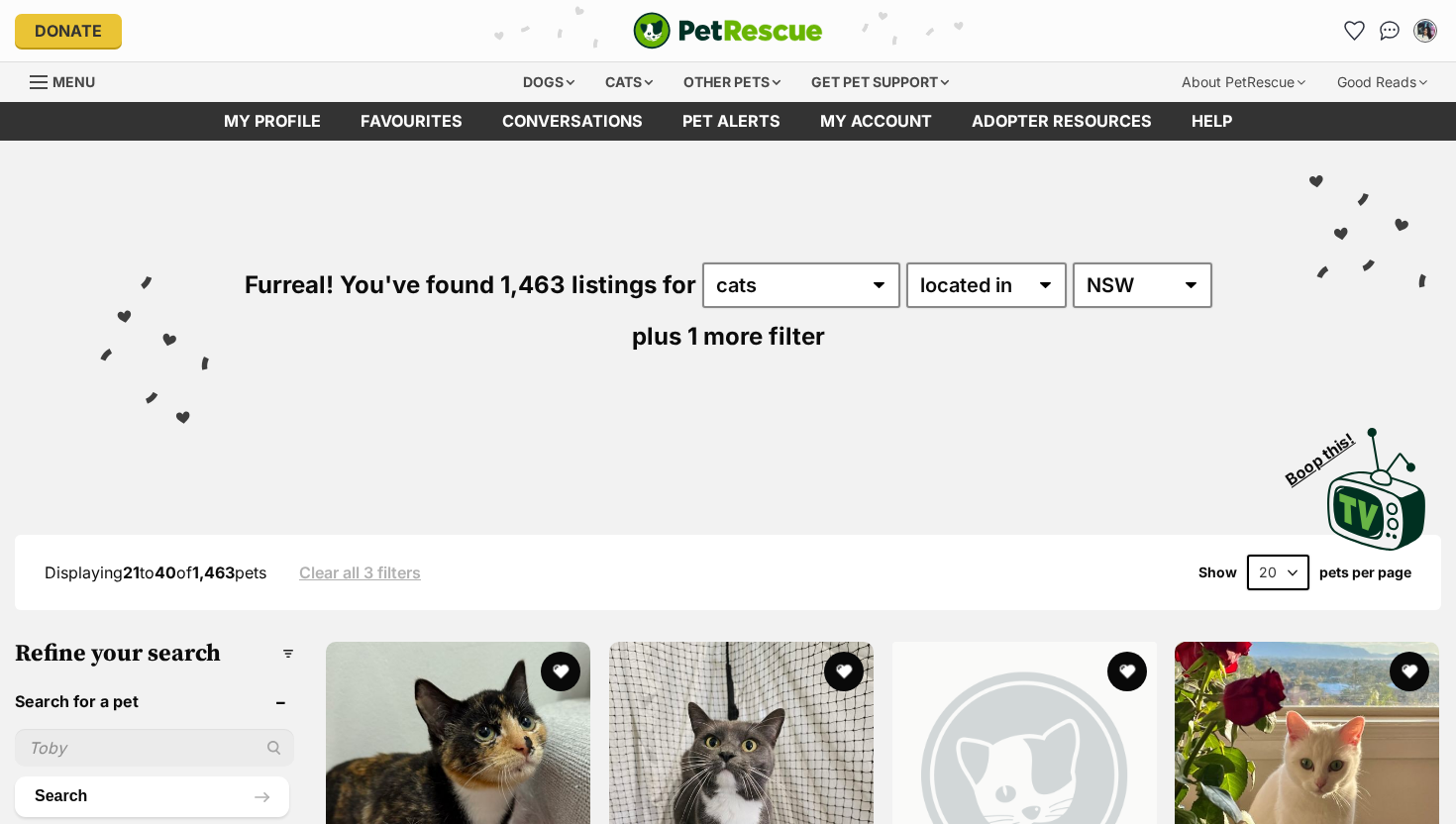 scroll, scrollTop: 217, scrollLeft: 0, axis: vertical 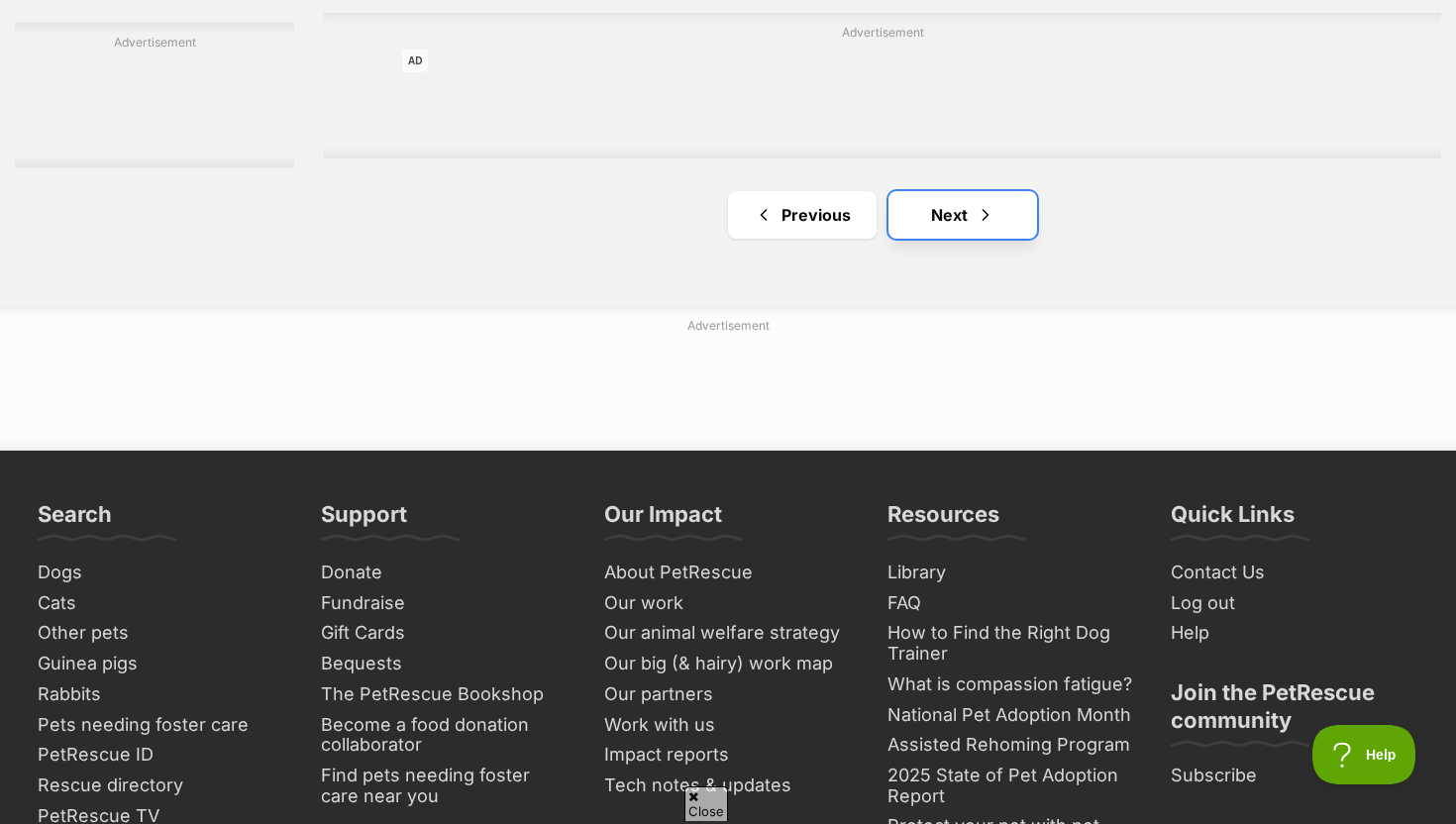 click on "Next" at bounding box center (963, 215) 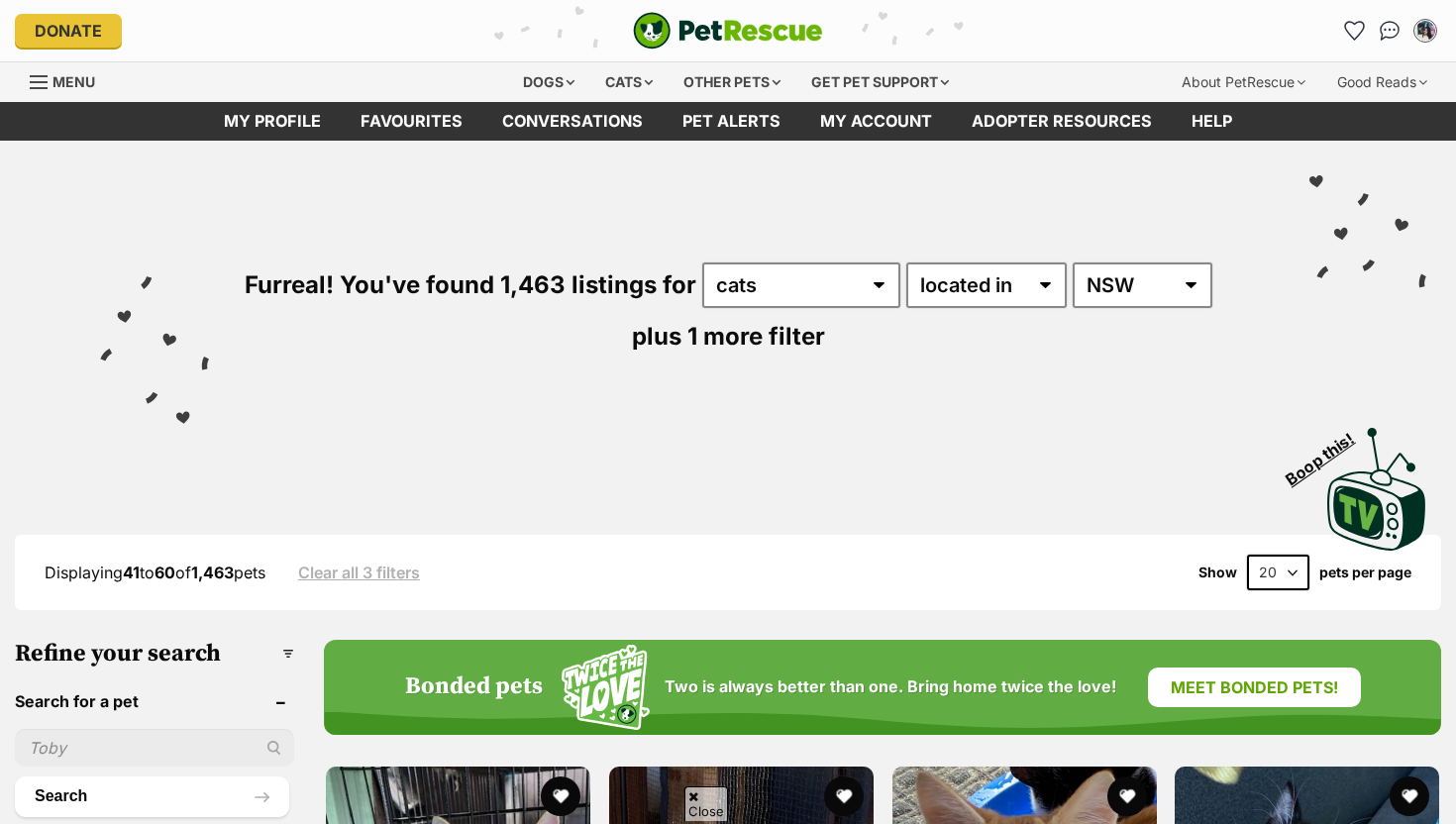 scroll, scrollTop: 406, scrollLeft: 0, axis: vertical 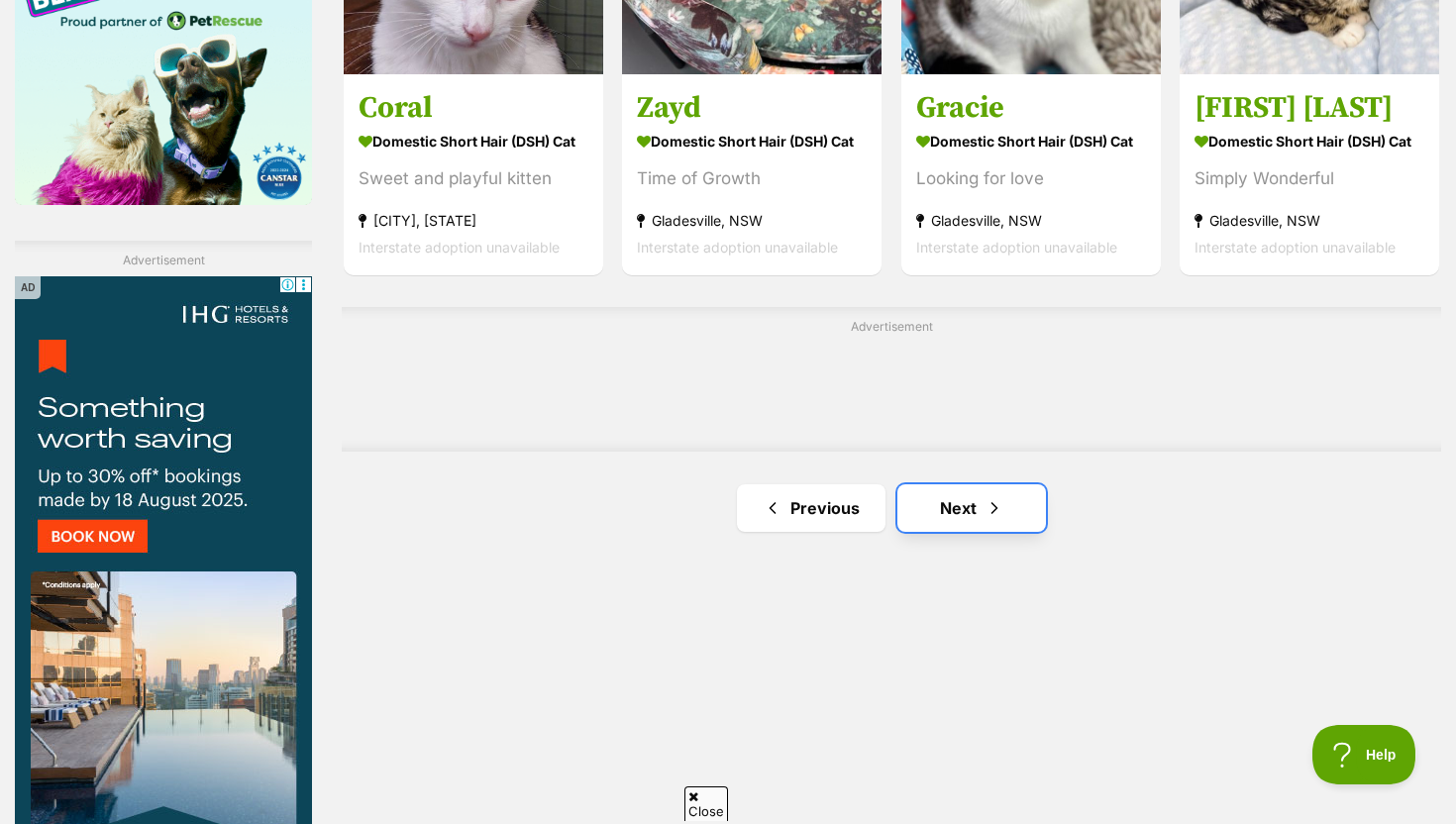 click on "Next" at bounding box center [972, 508] 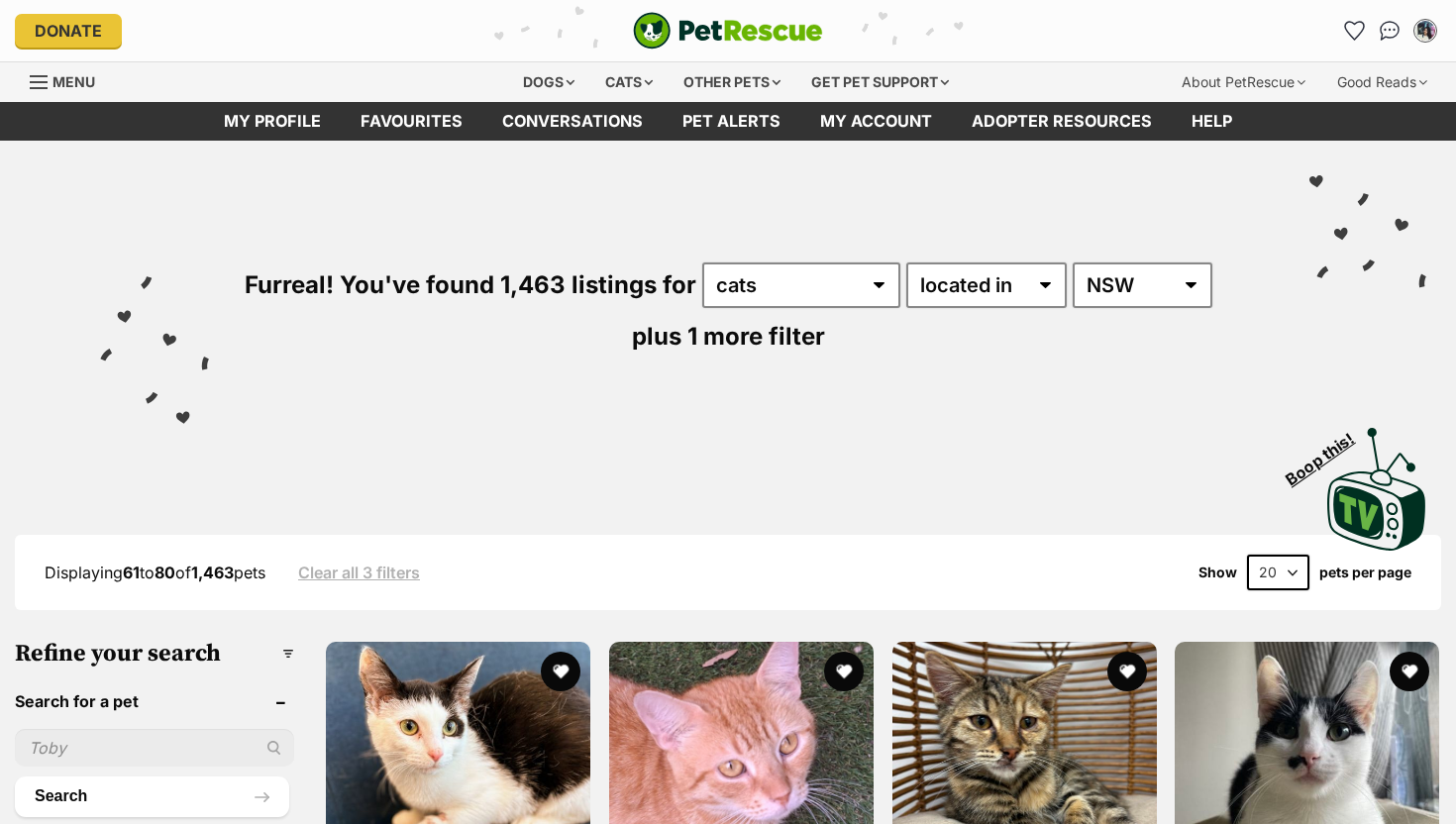 scroll, scrollTop: 0, scrollLeft: 0, axis: both 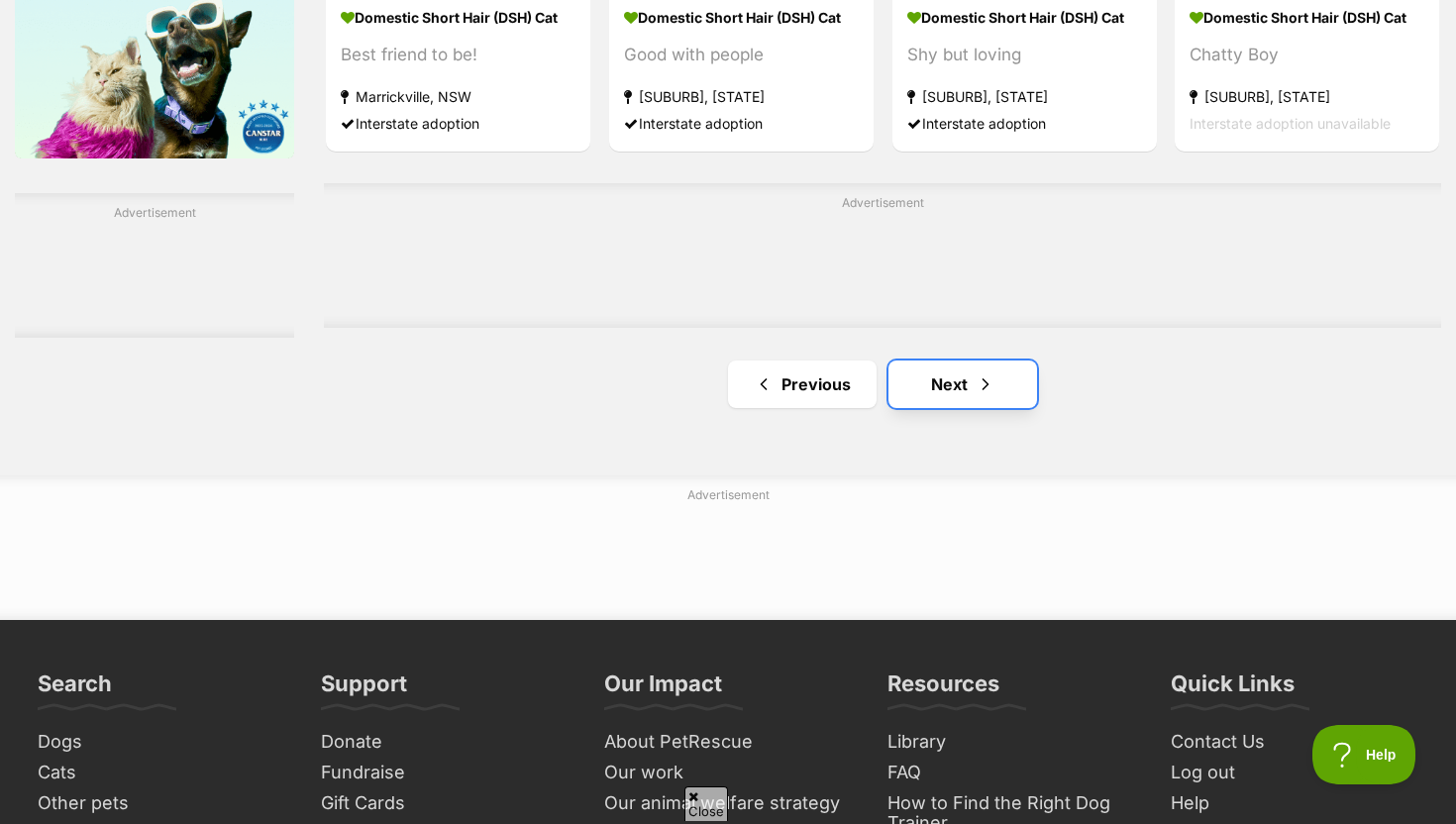 click on "Next" at bounding box center (963, 384) 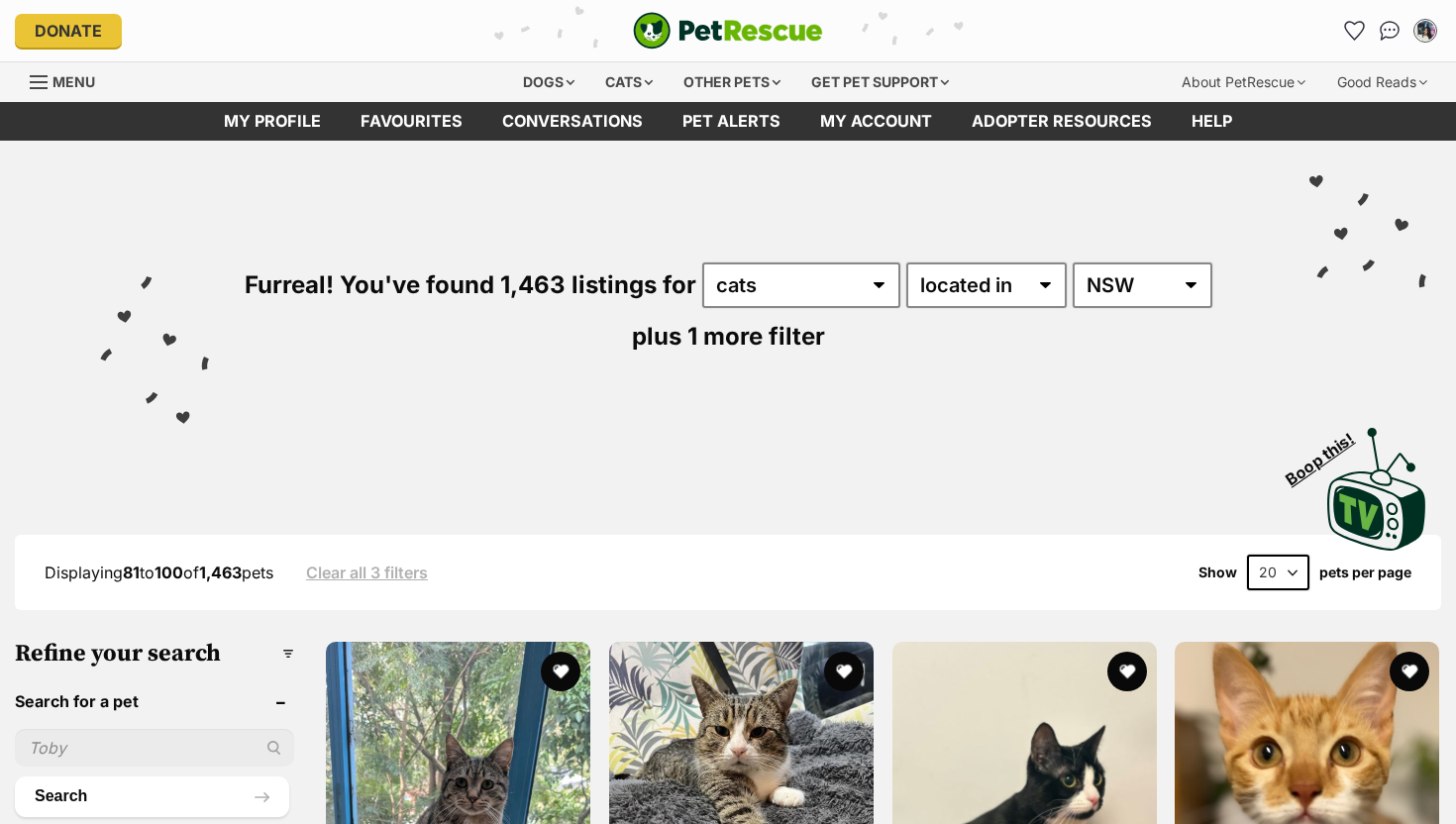 scroll, scrollTop: 73, scrollLeft: 0, axis: vertical 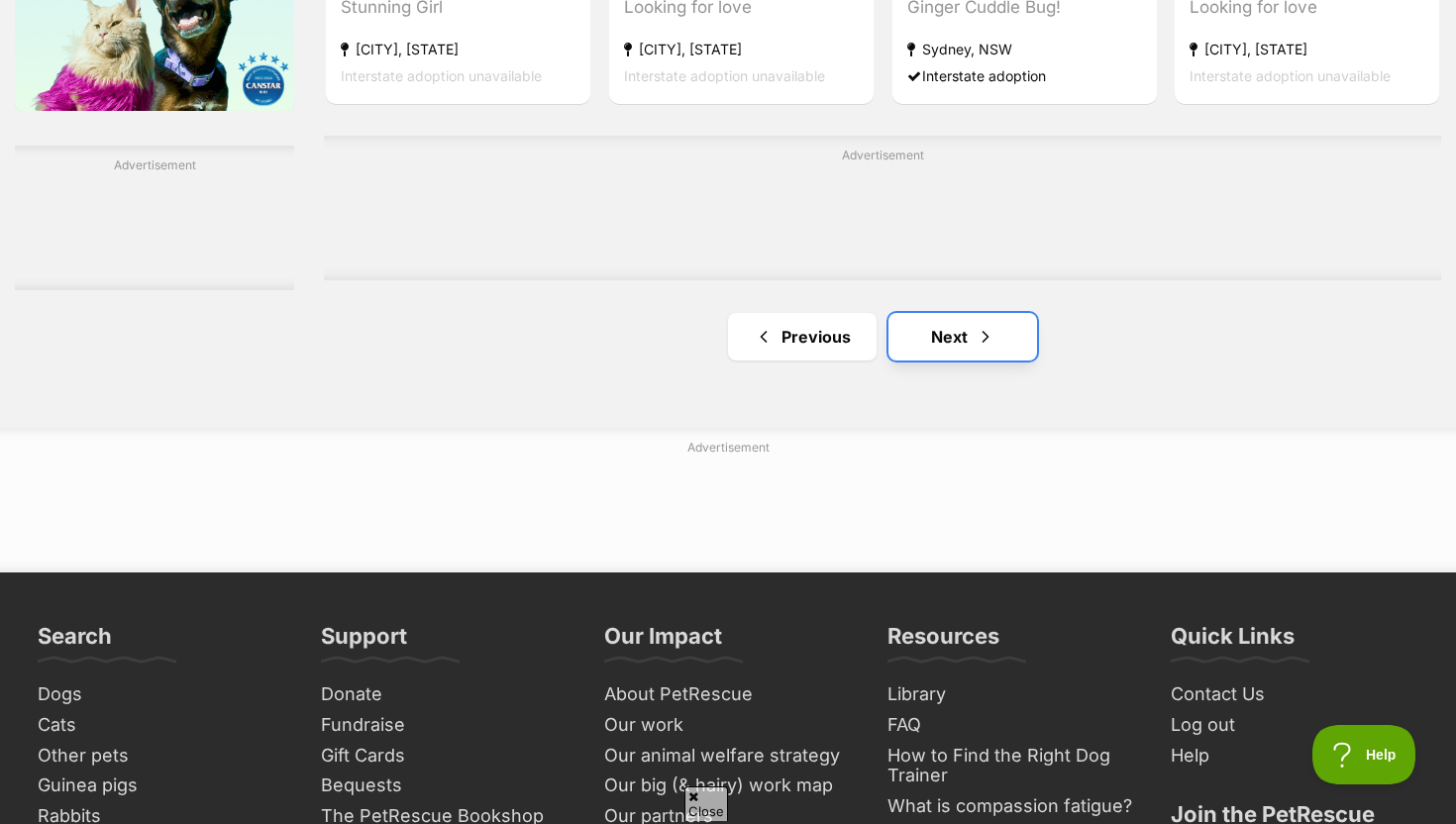 click at bounding box center [986, 337] 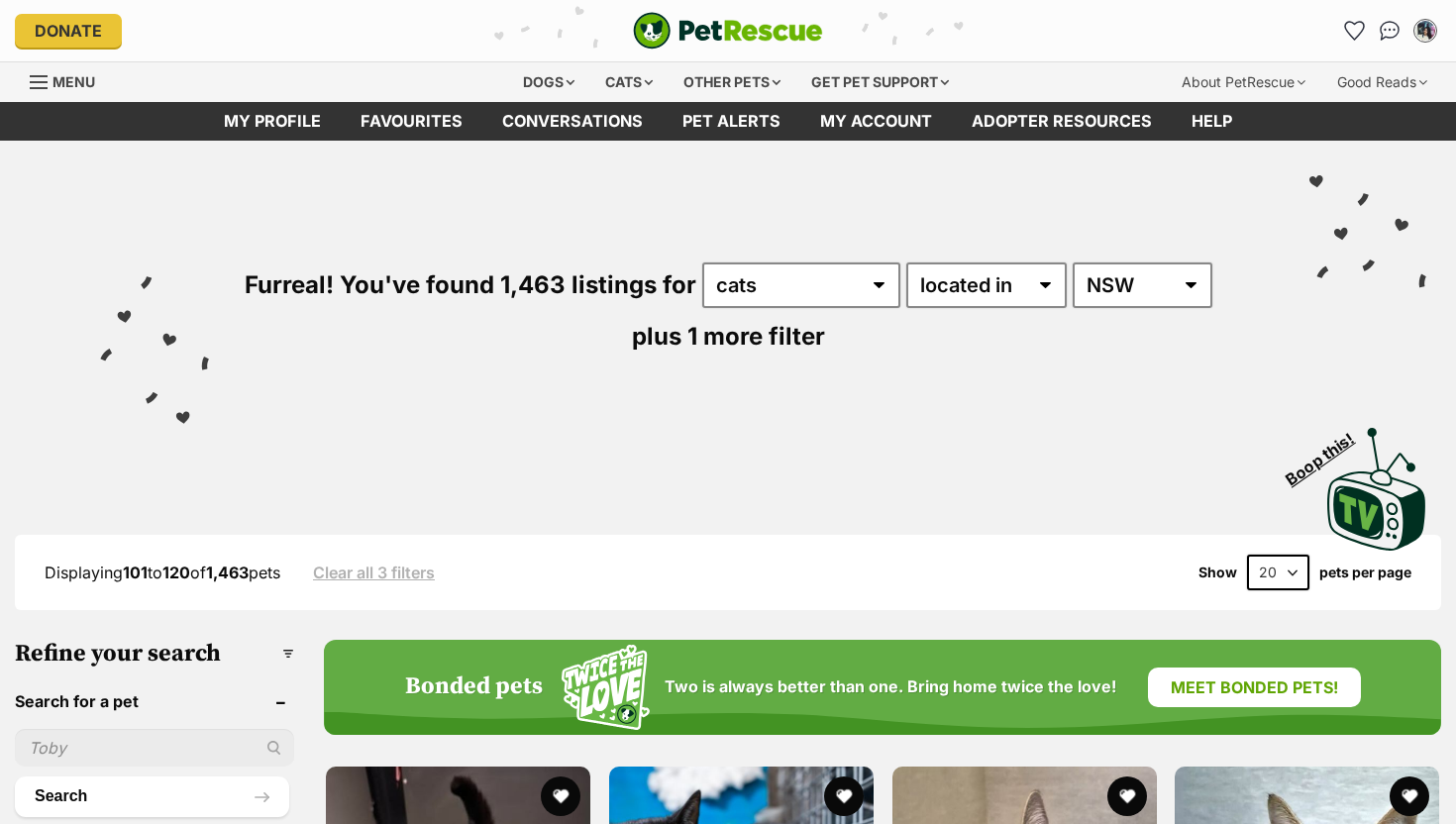 scroll, scrollTop: 0, scrollLeft: 0, axis: both 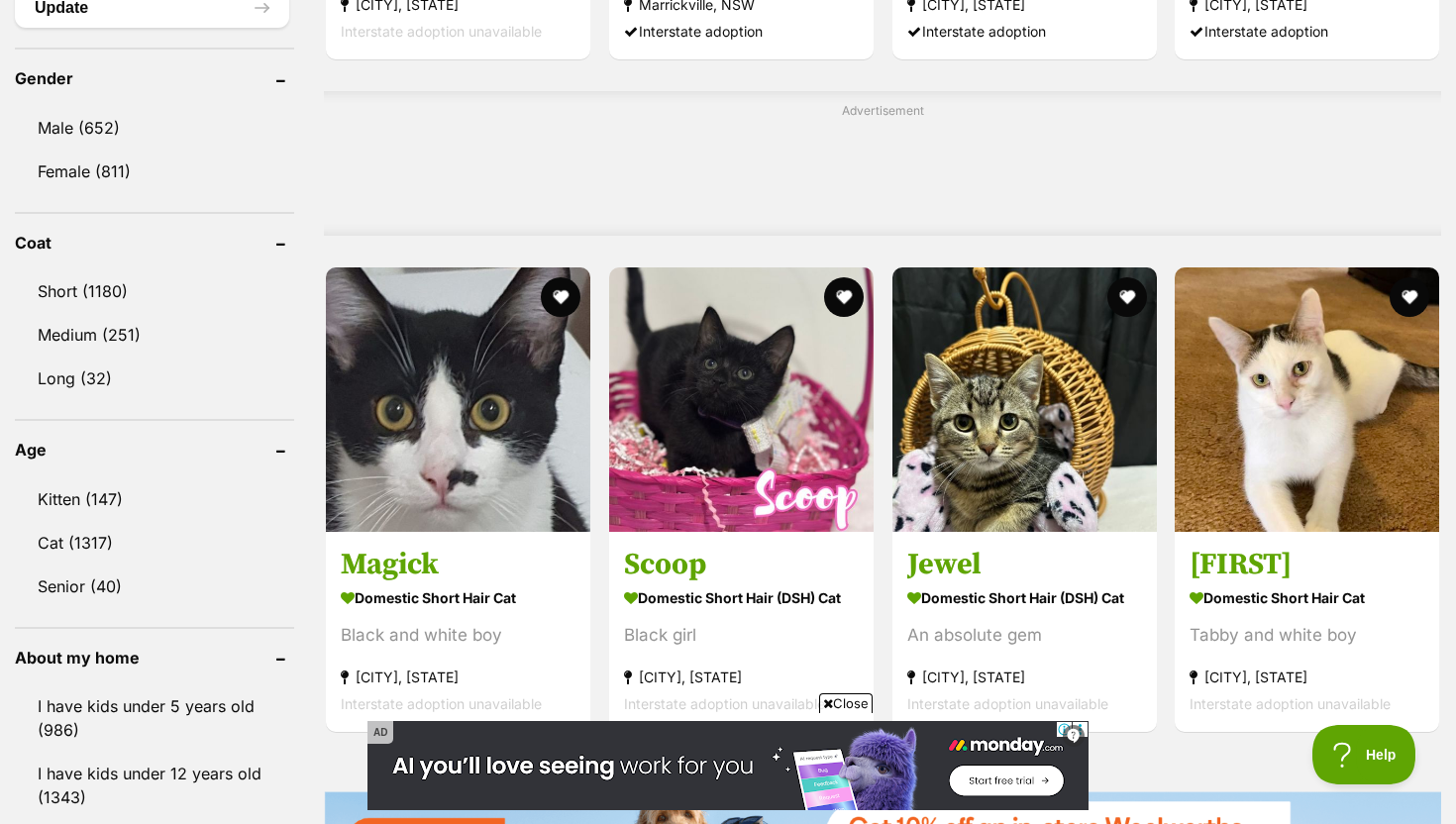 click on "Close" at bounding box center [846, 703] 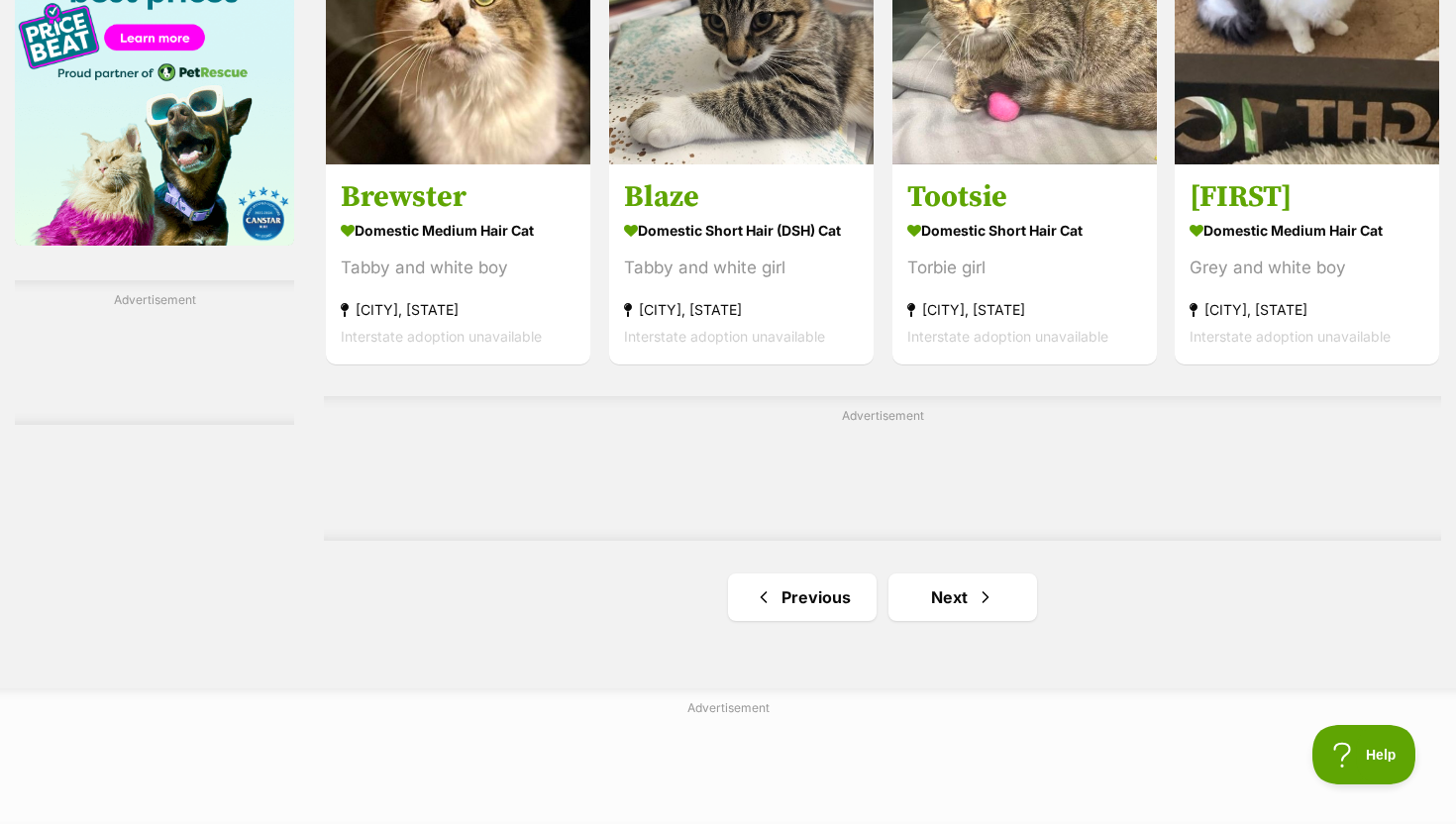 scroll, scrollTop: 3274, scrollLeft: 0, axis: vertical 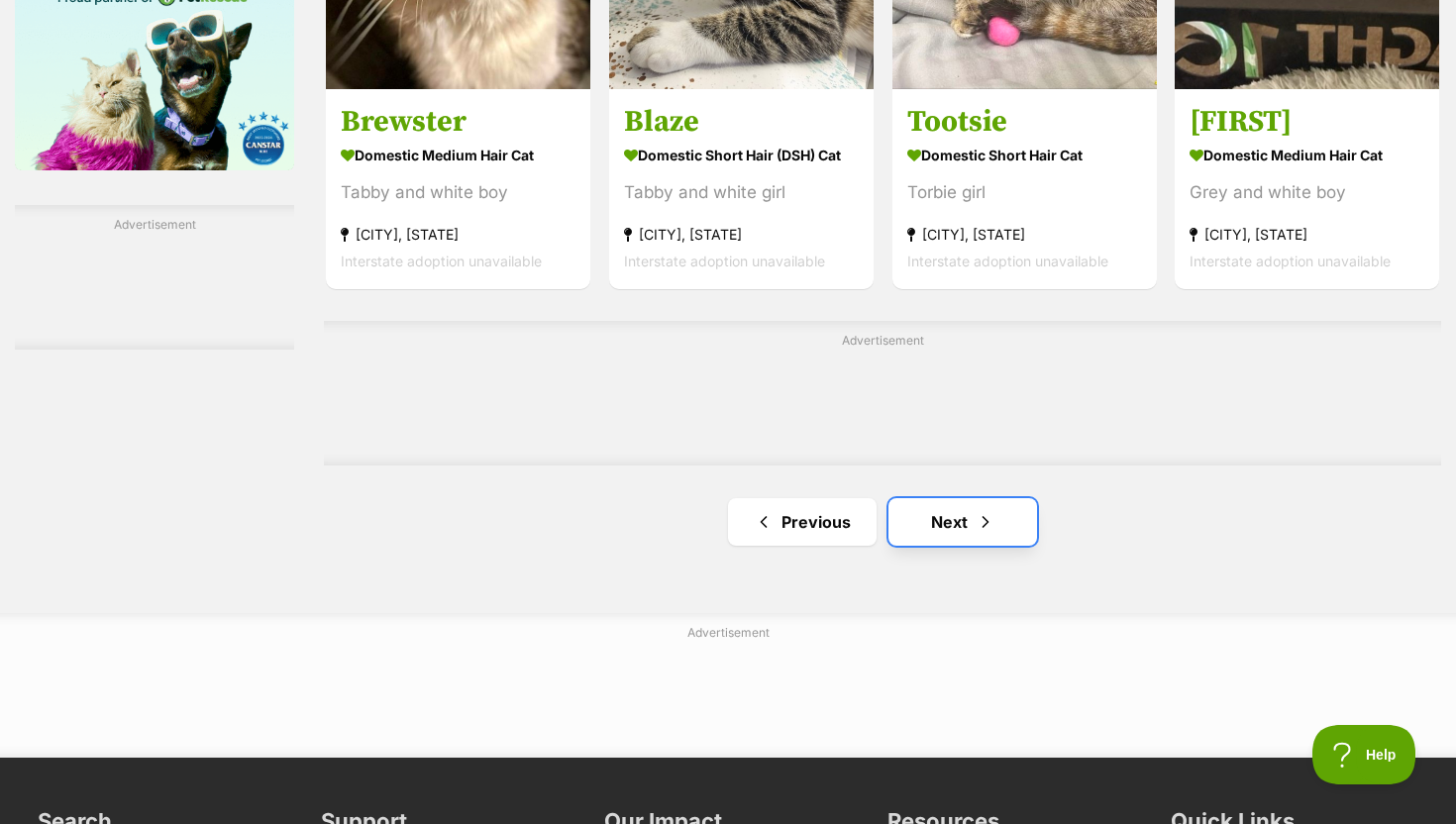 click on "Next" at bounding box center [963, 522] 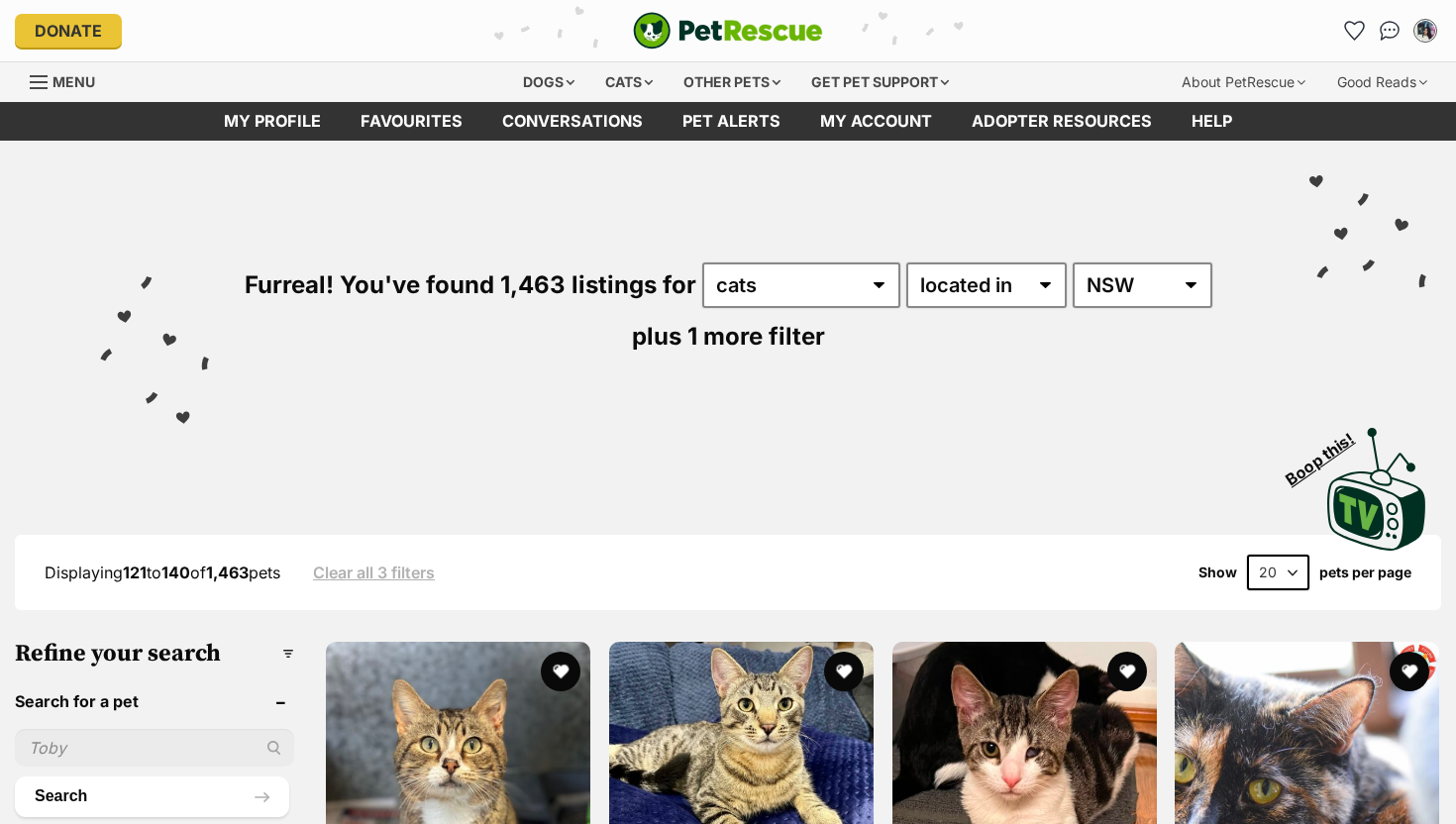 scroll, scrollTop: 0, scrollLeft: 0, axis: both 